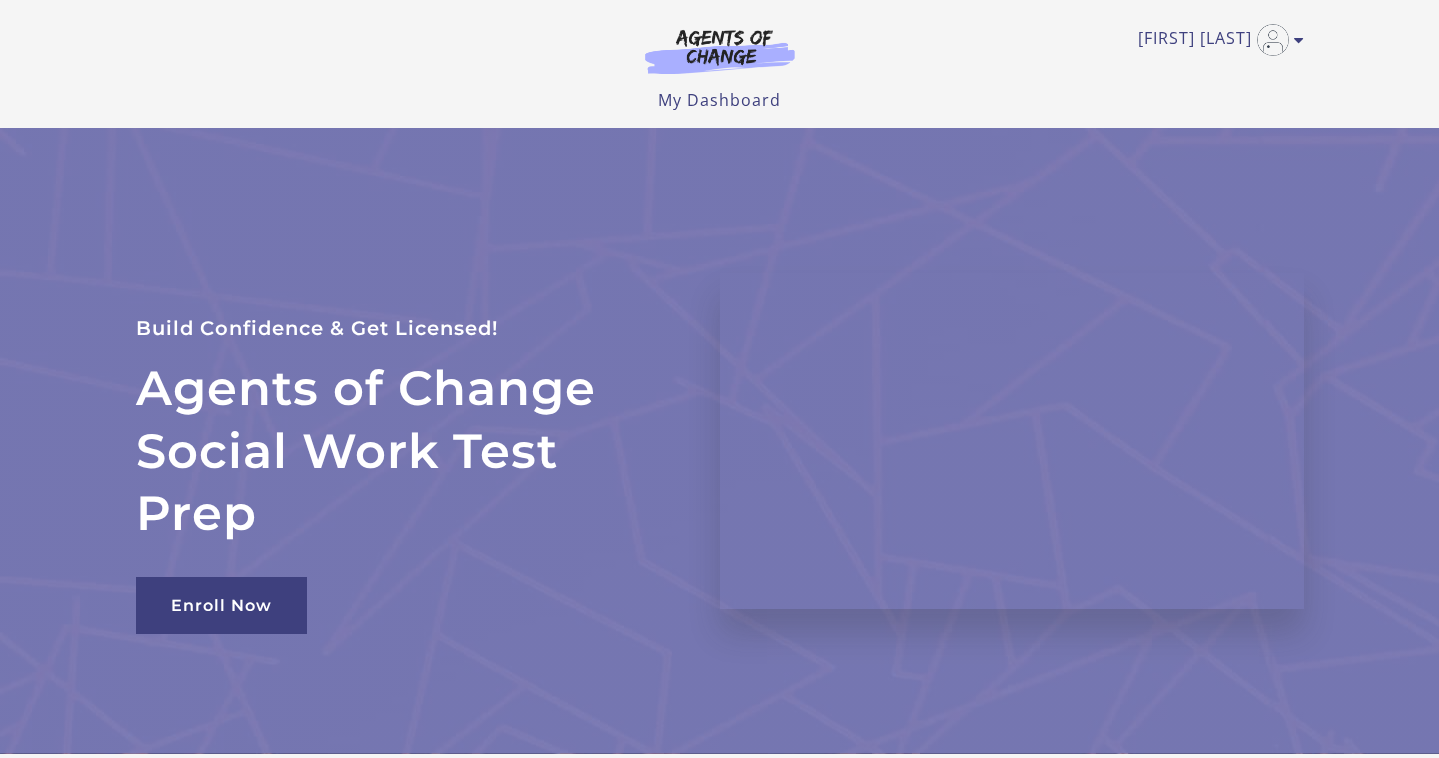 scroll, scrollTop: 0, scrollLeft: 0, axis: both 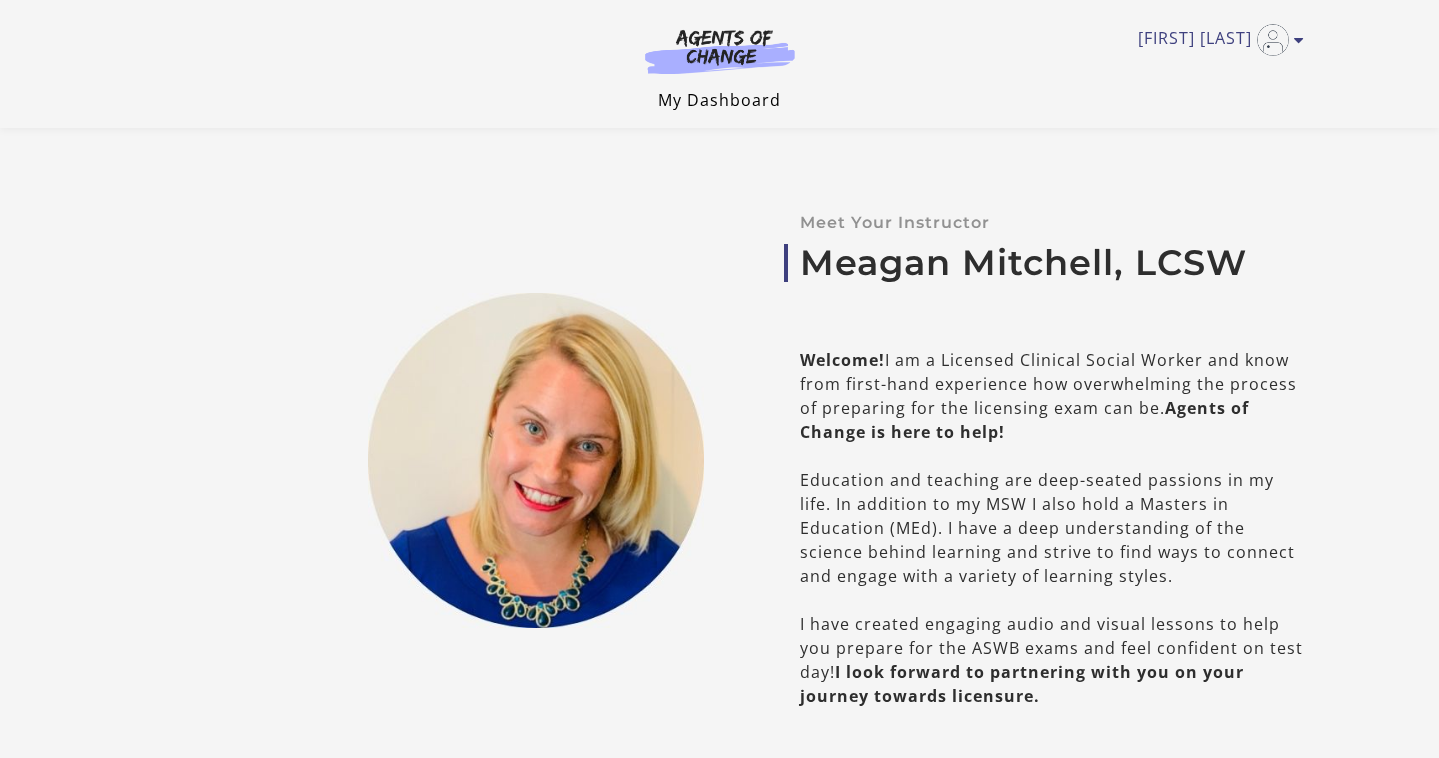 click on "My Dashboard" at bounding box center (719, 100) 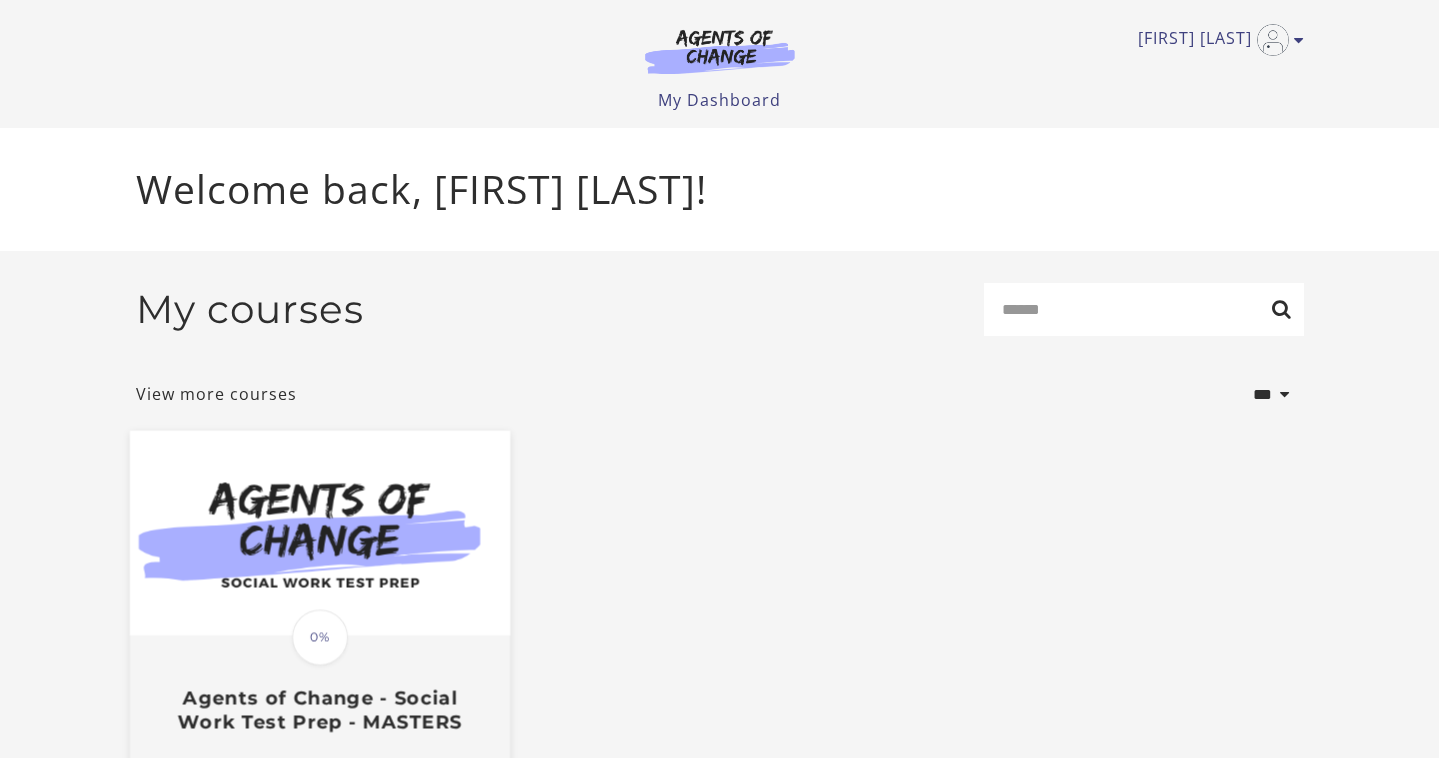 scroll, scrollTop: 0, scrollLeft: 0, axis: both 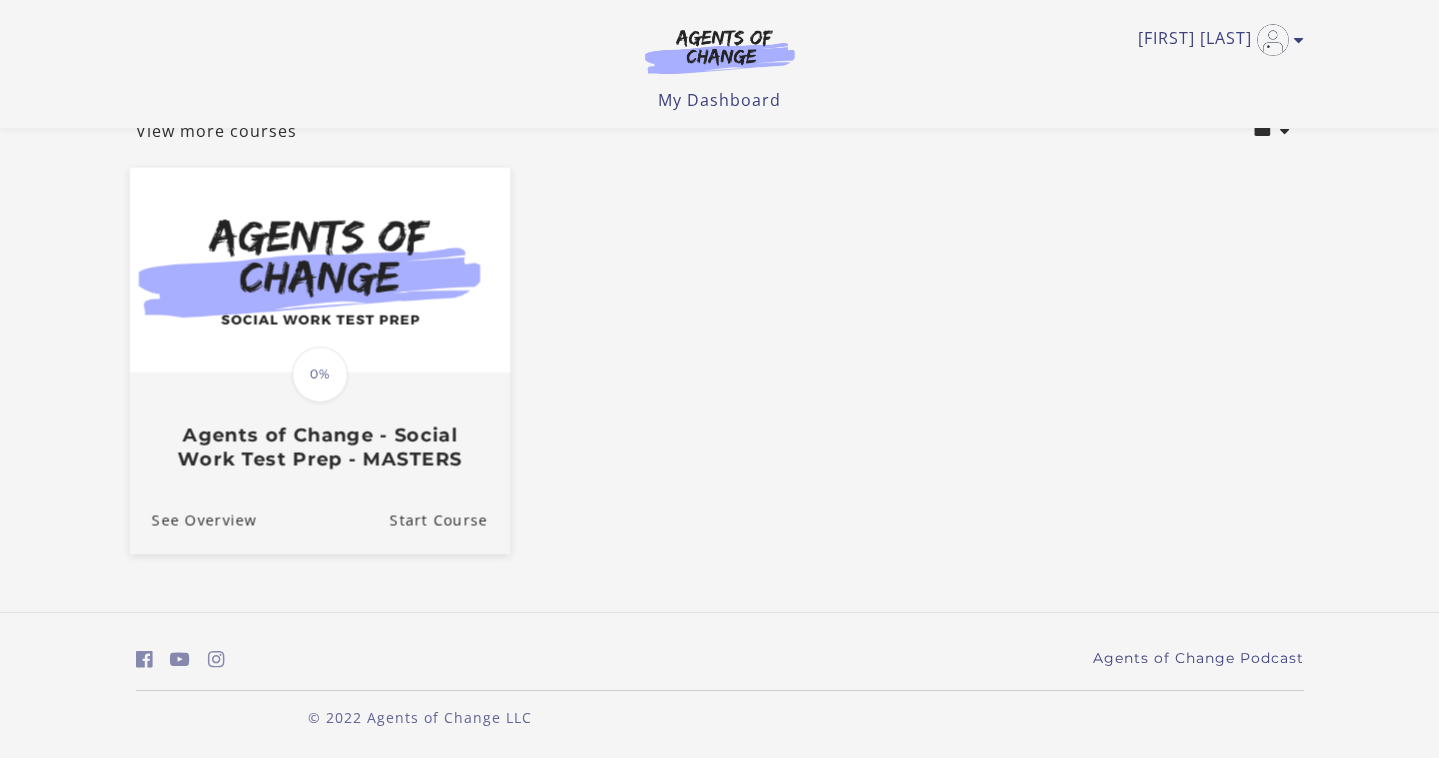 click at bounding box center (319, 270) 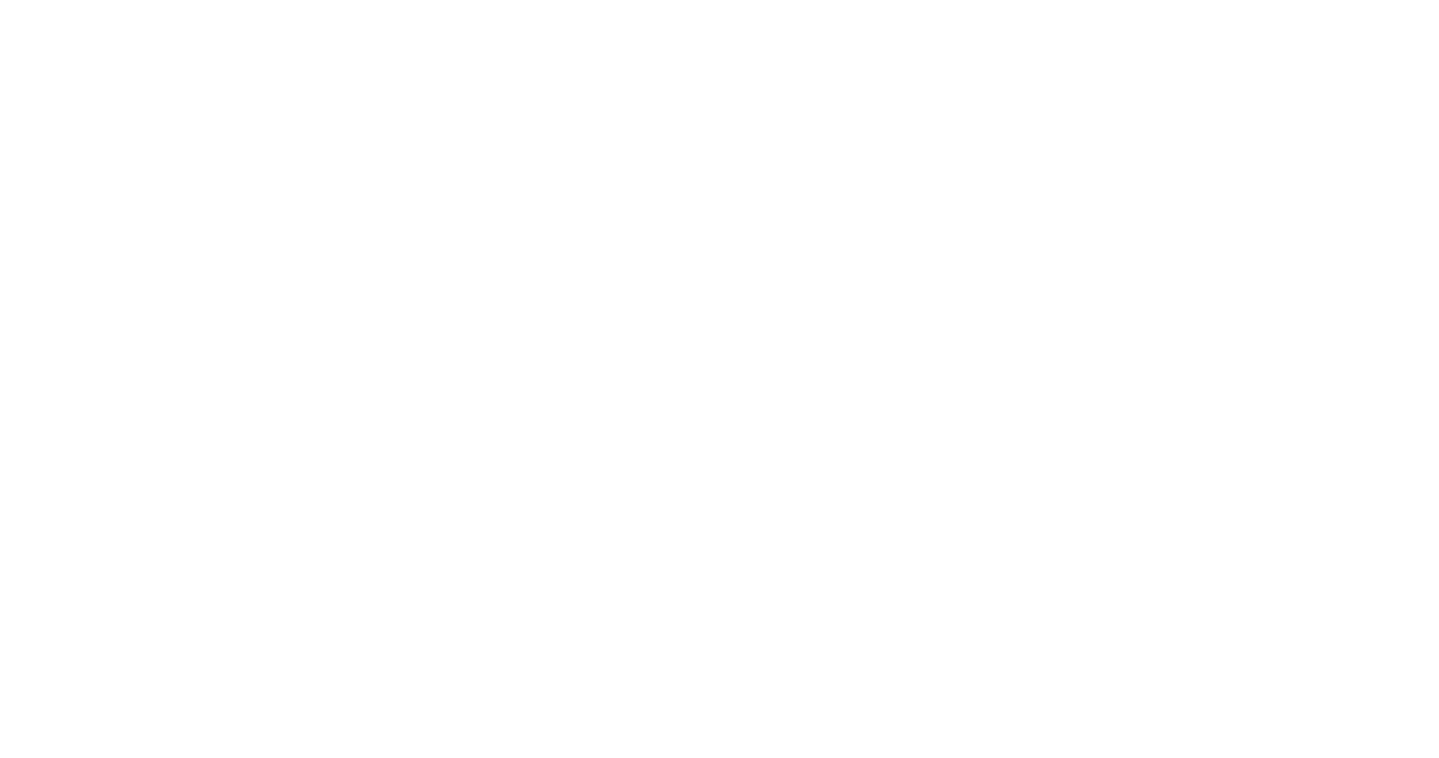 scroll, scrollTop: 0, scrollLeft: 0, axis: both 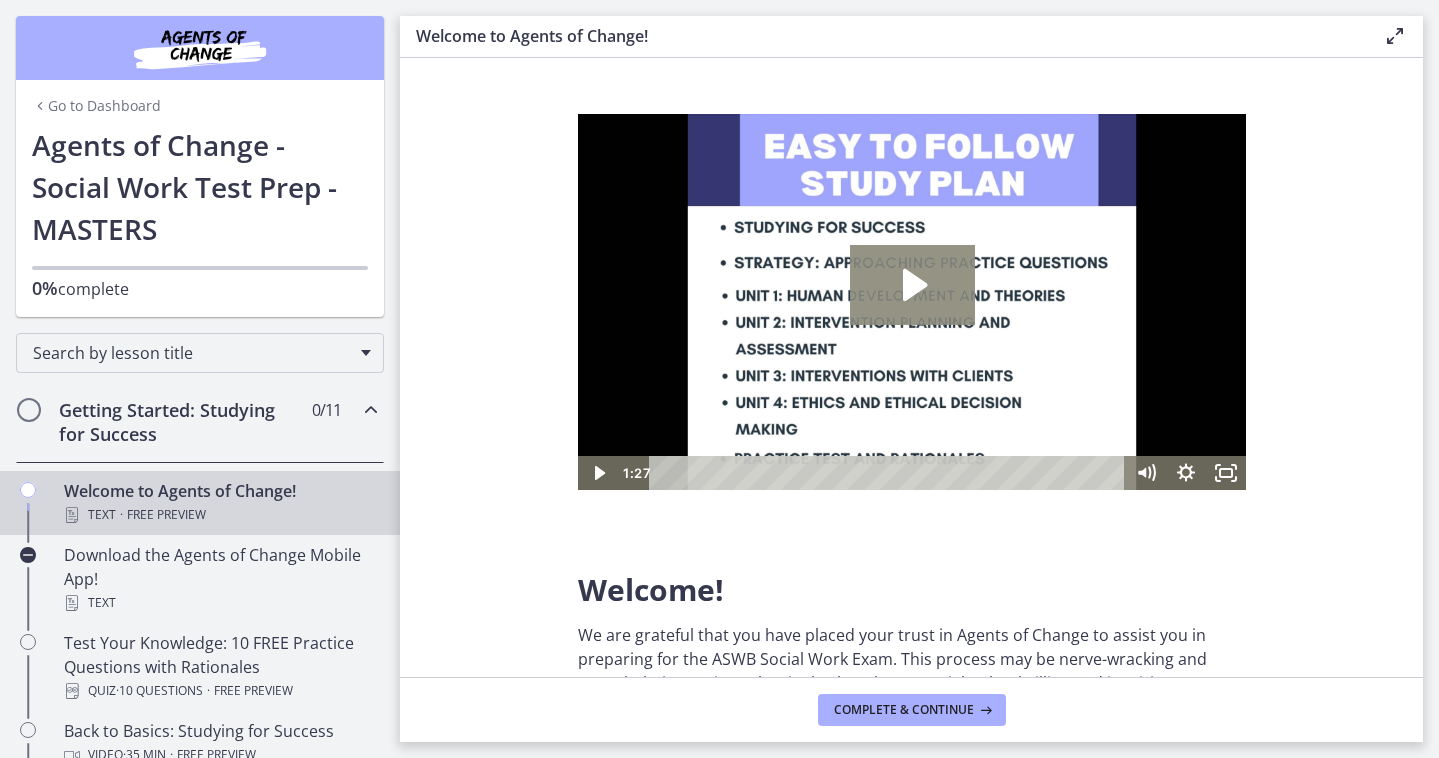 click 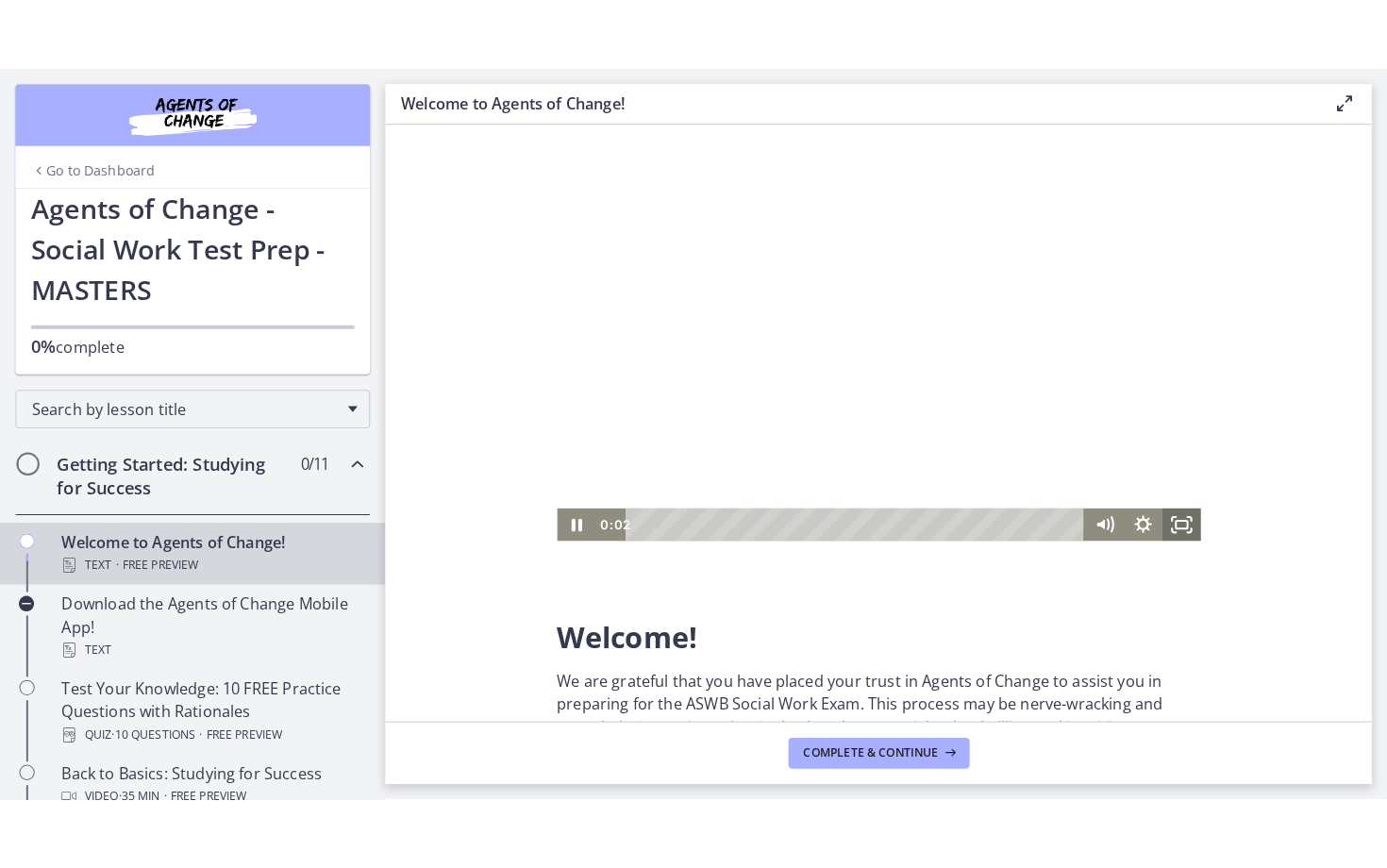 click 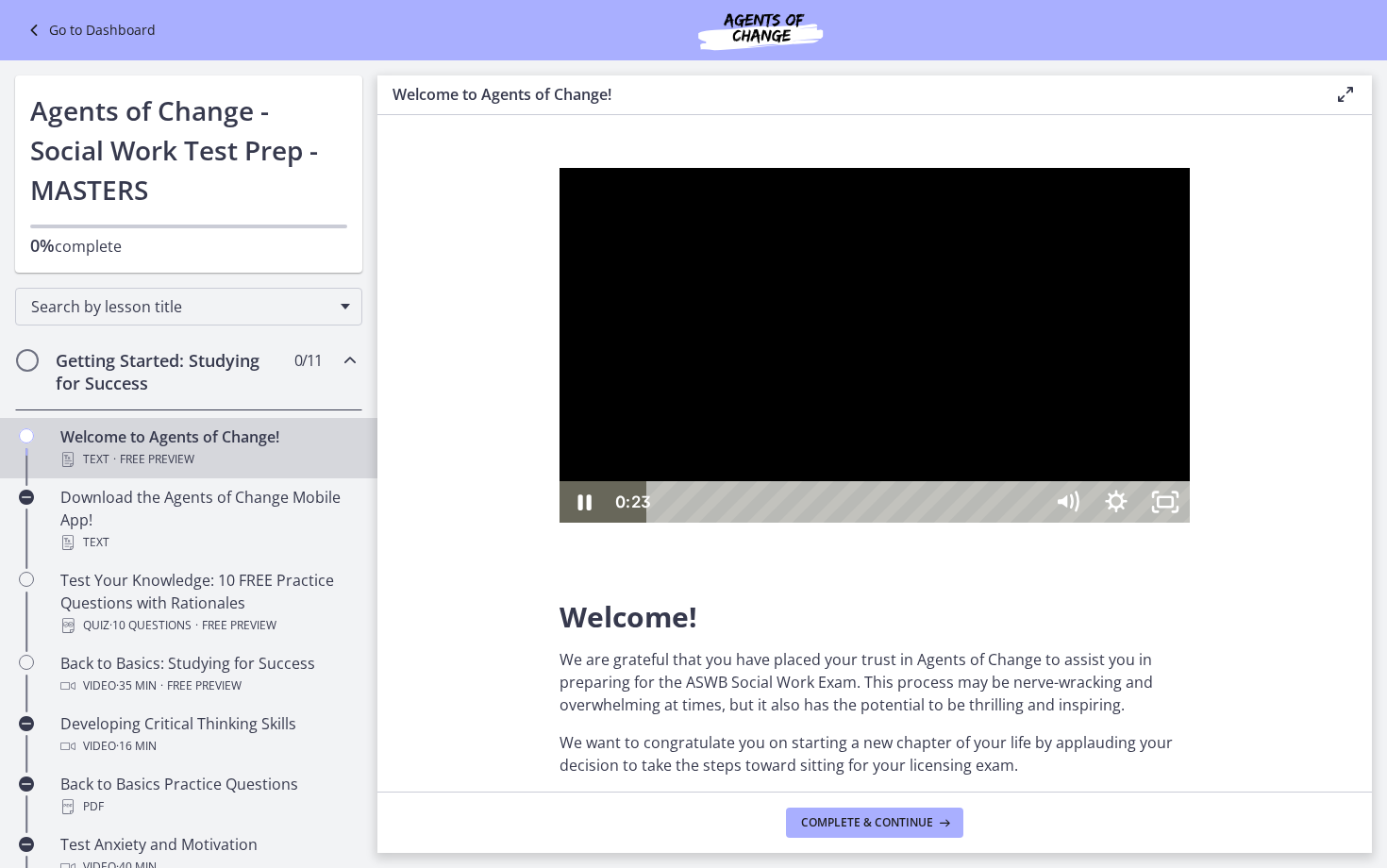 click at bounding box center [875, 345] 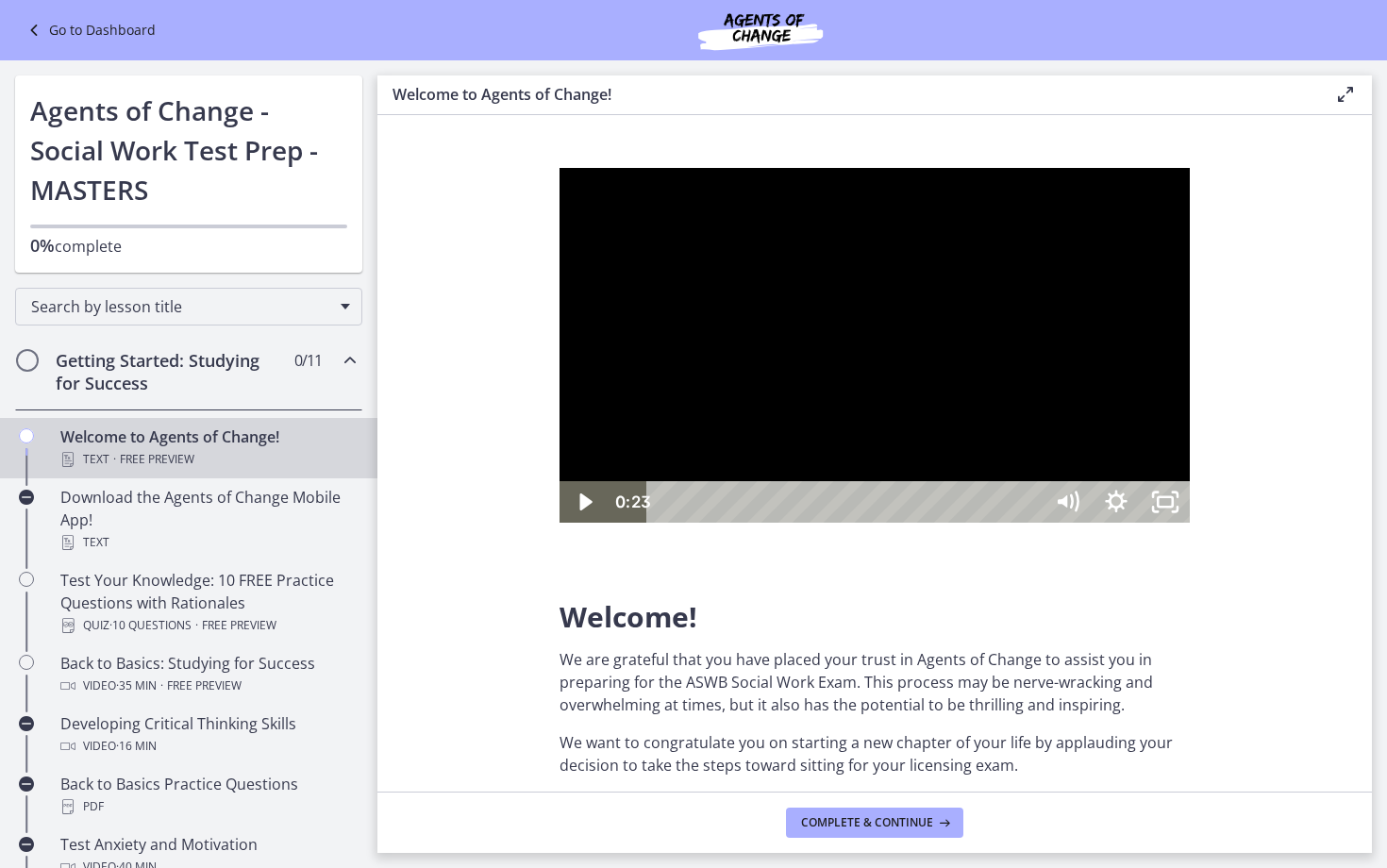 click at bounding box center [875, 345] 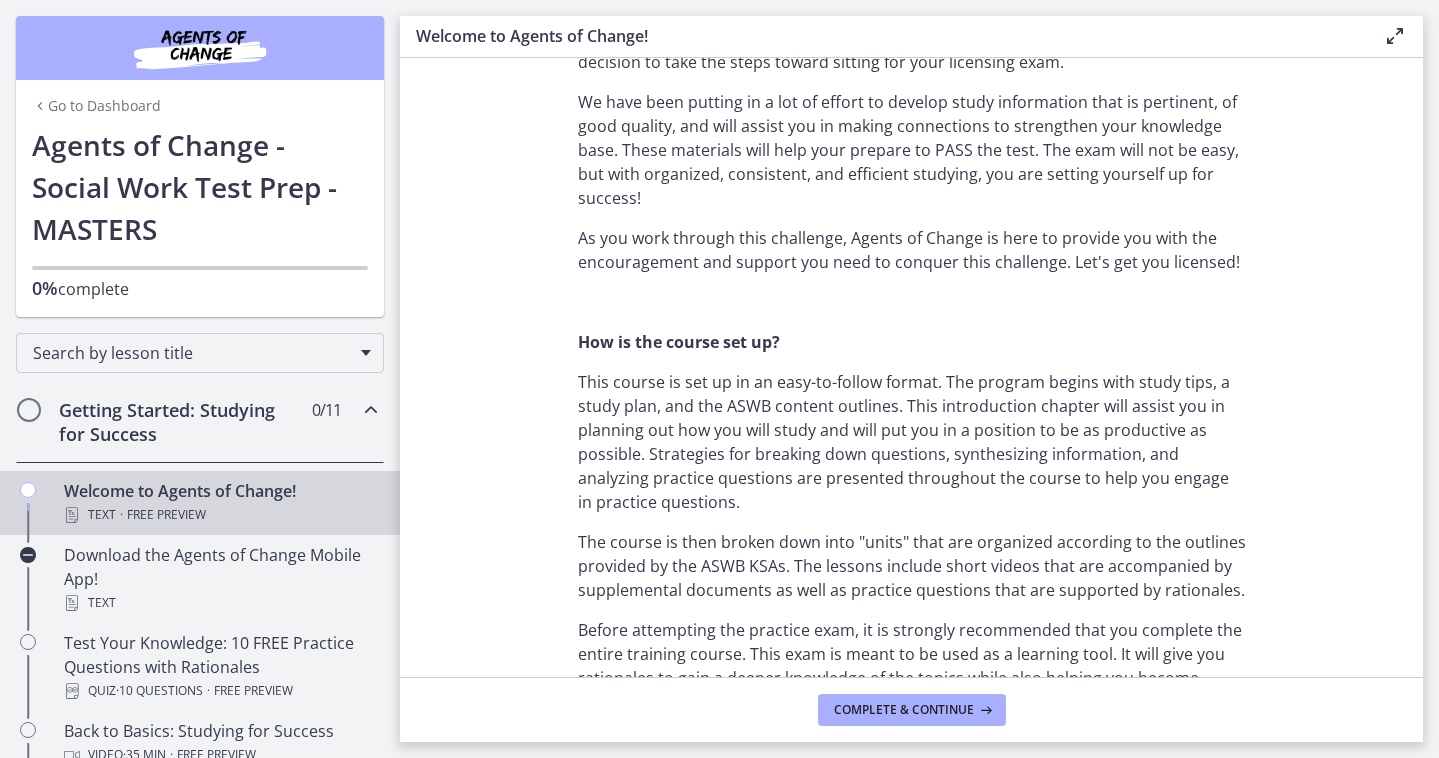 scroll, scrollTop: 682, scrollLeft: 0, axis: vertical 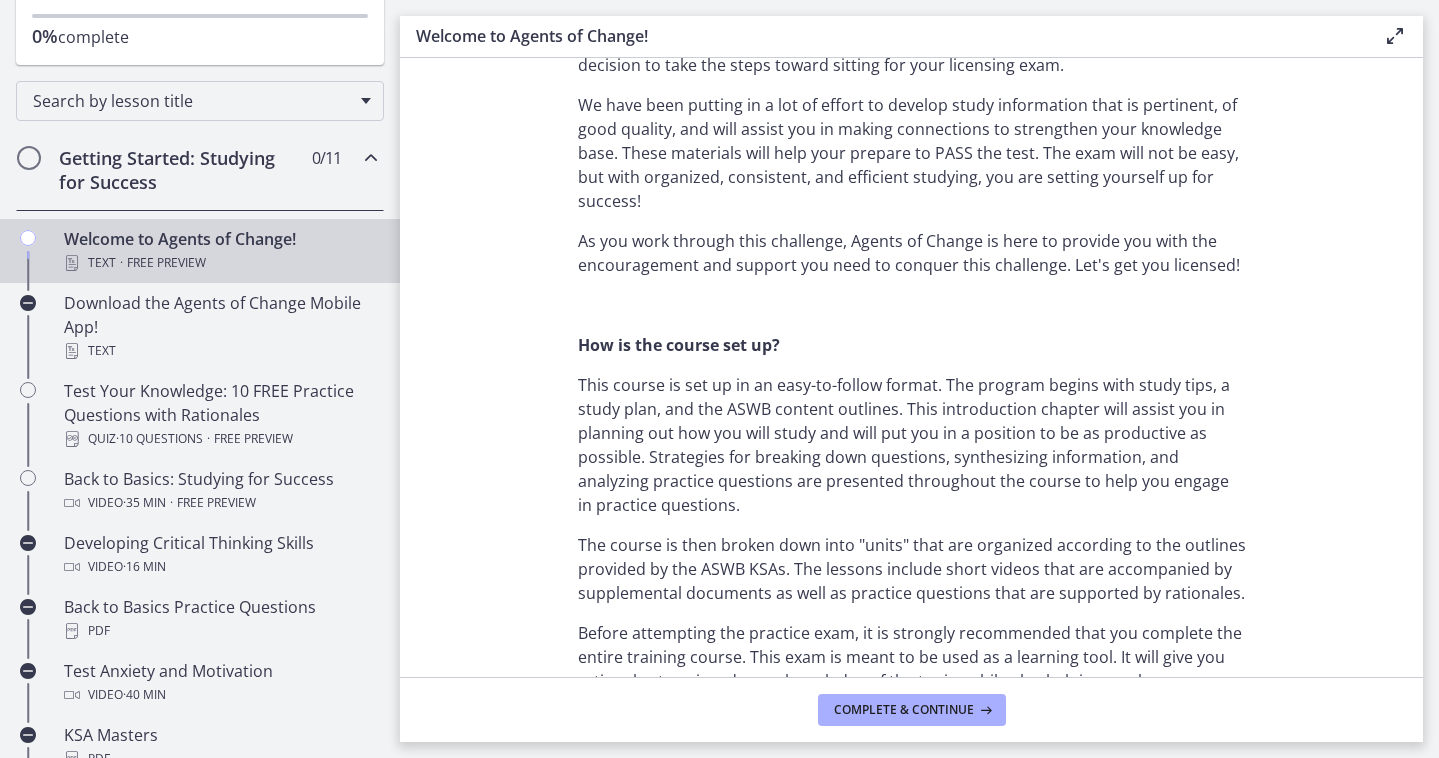 click on "0  /  11
Completed" at bounding box center (326, 158) 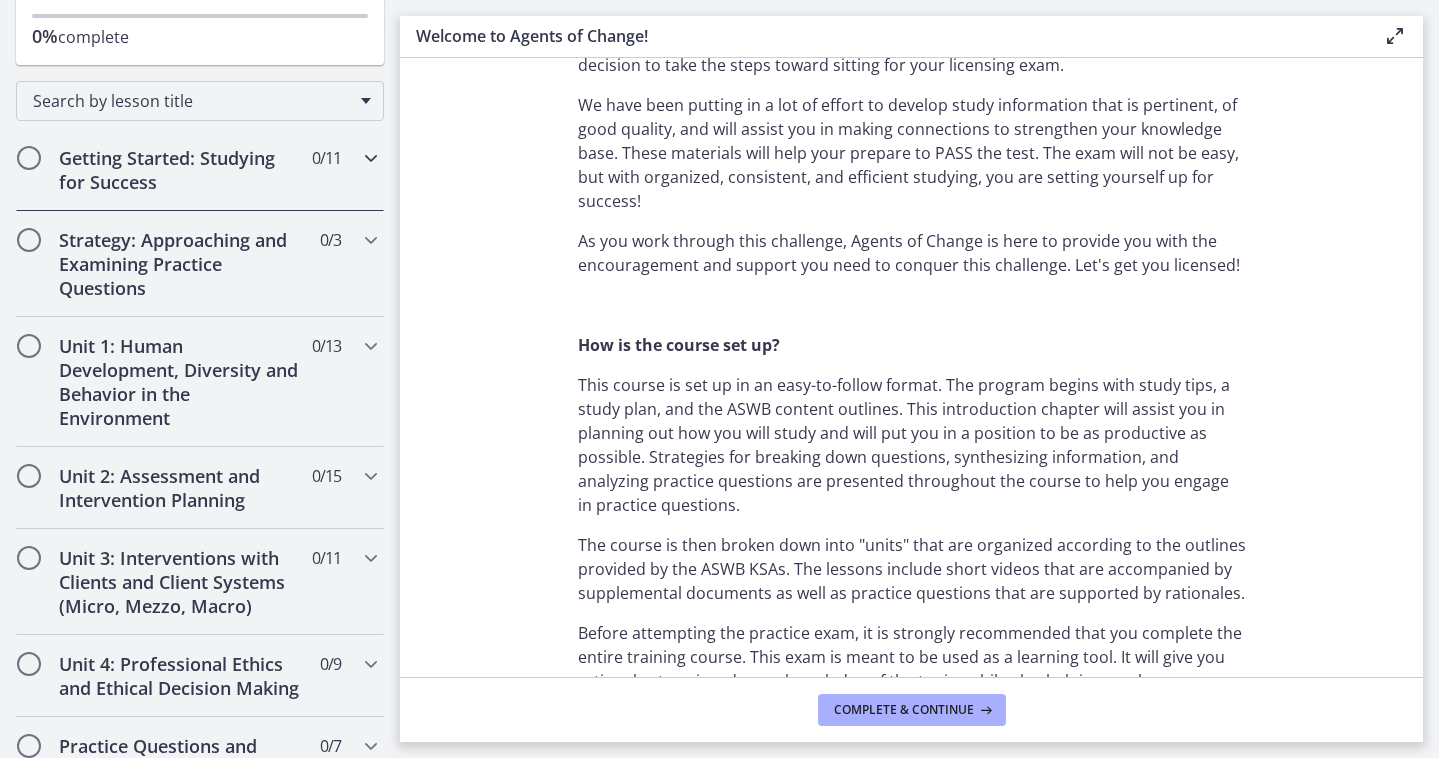 click on "Getting Started: Studying for Success" at bounding box center [181, 170] 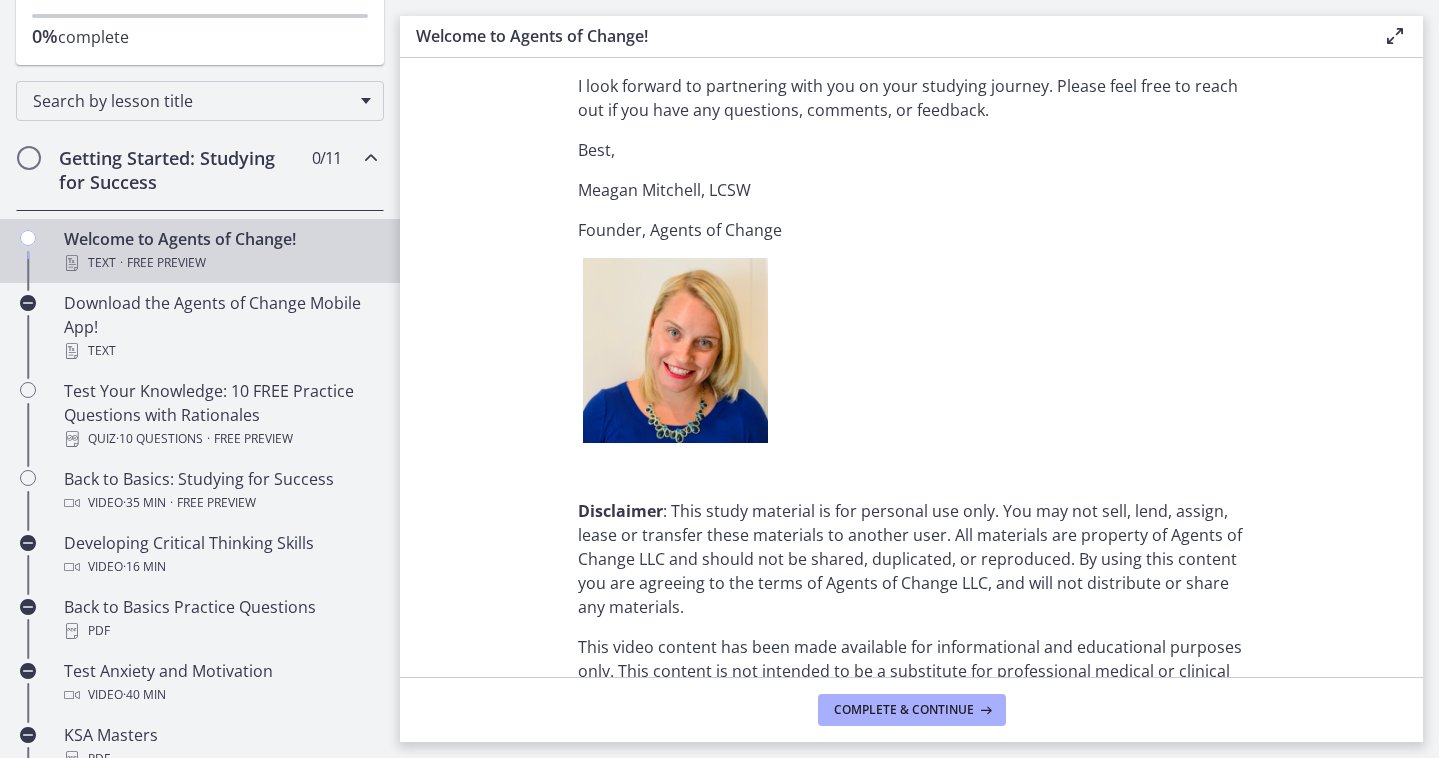 scroll, scrollTop: 2513, scrollLeft: 0, axis: vertical 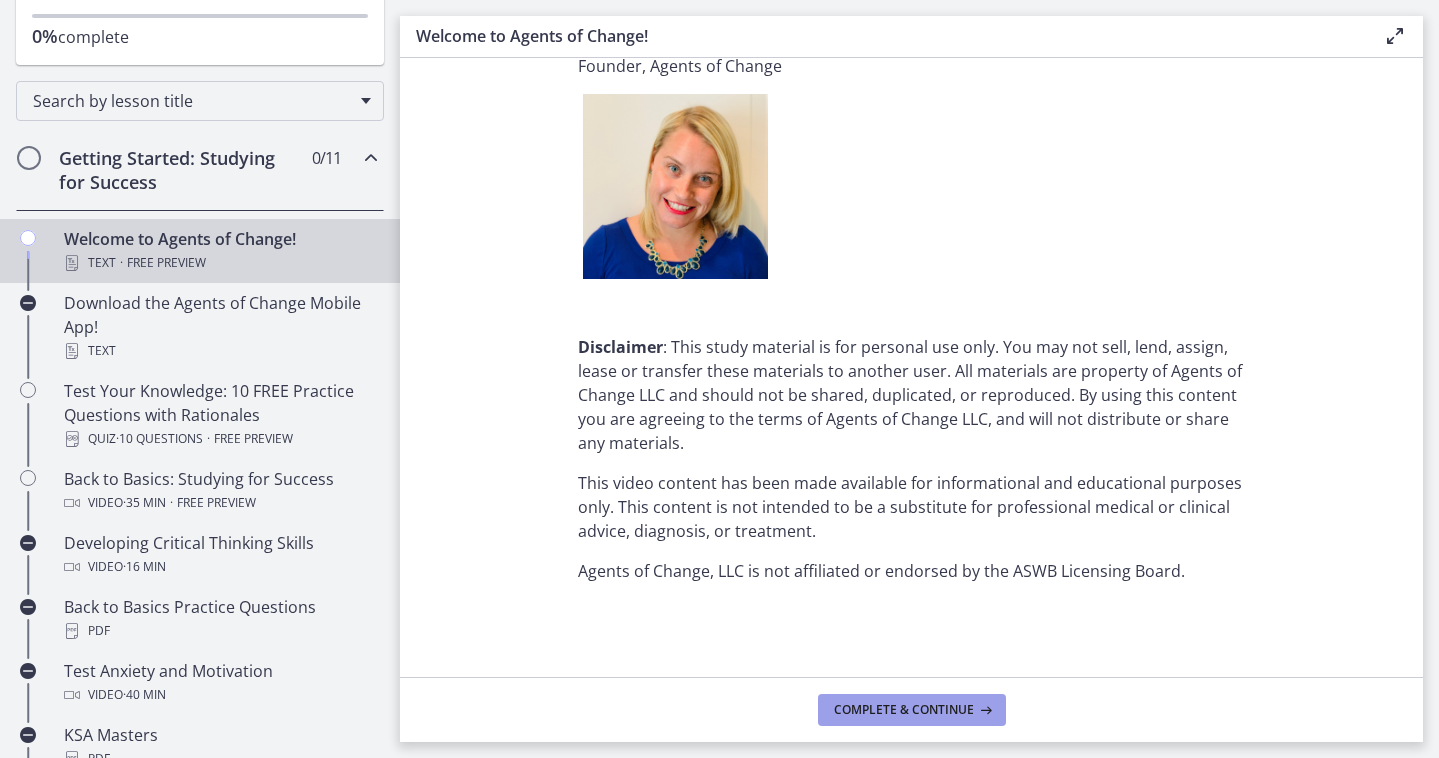 click on "Complete & continue" at bounding box center (904, 710) 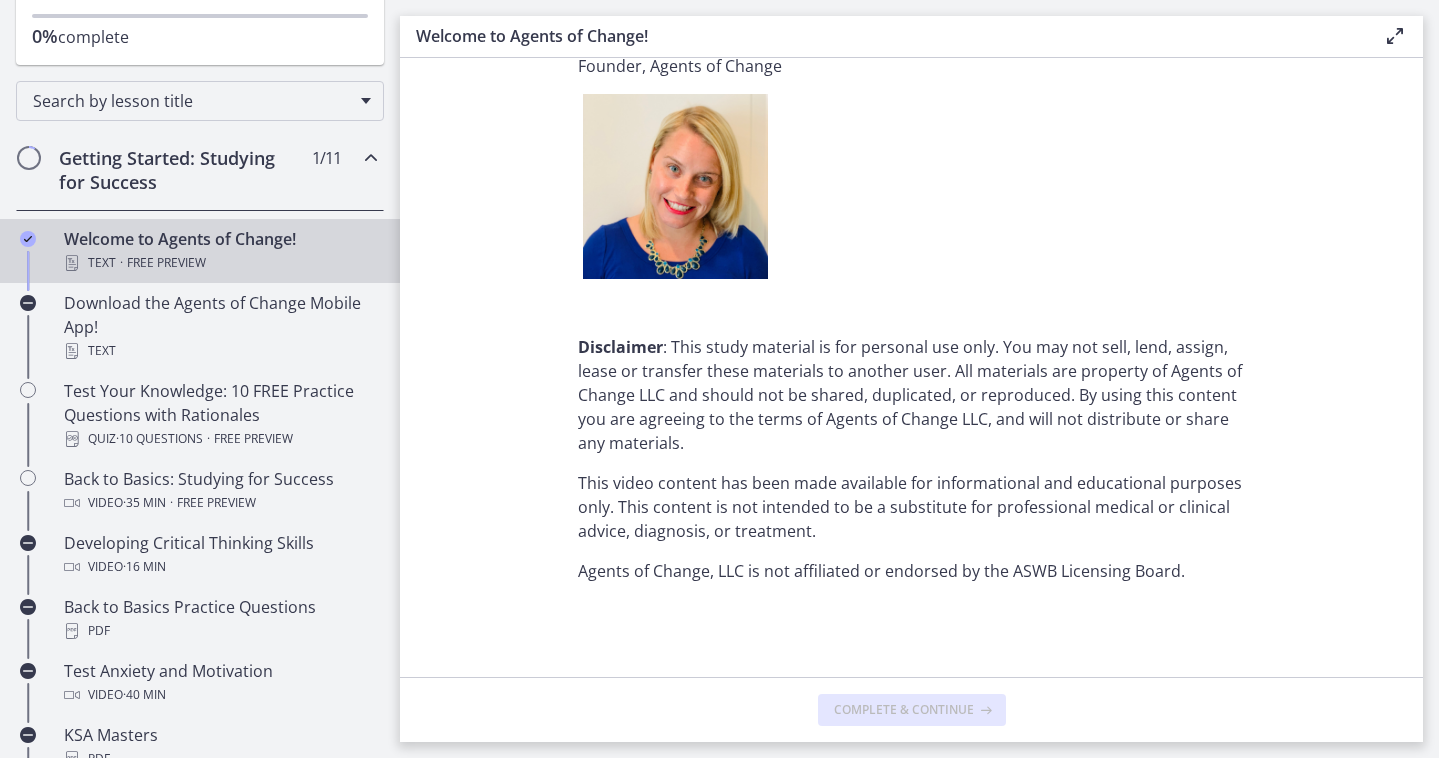 scroll, scrollTop: 0, scrollLeft: 0, axis: both 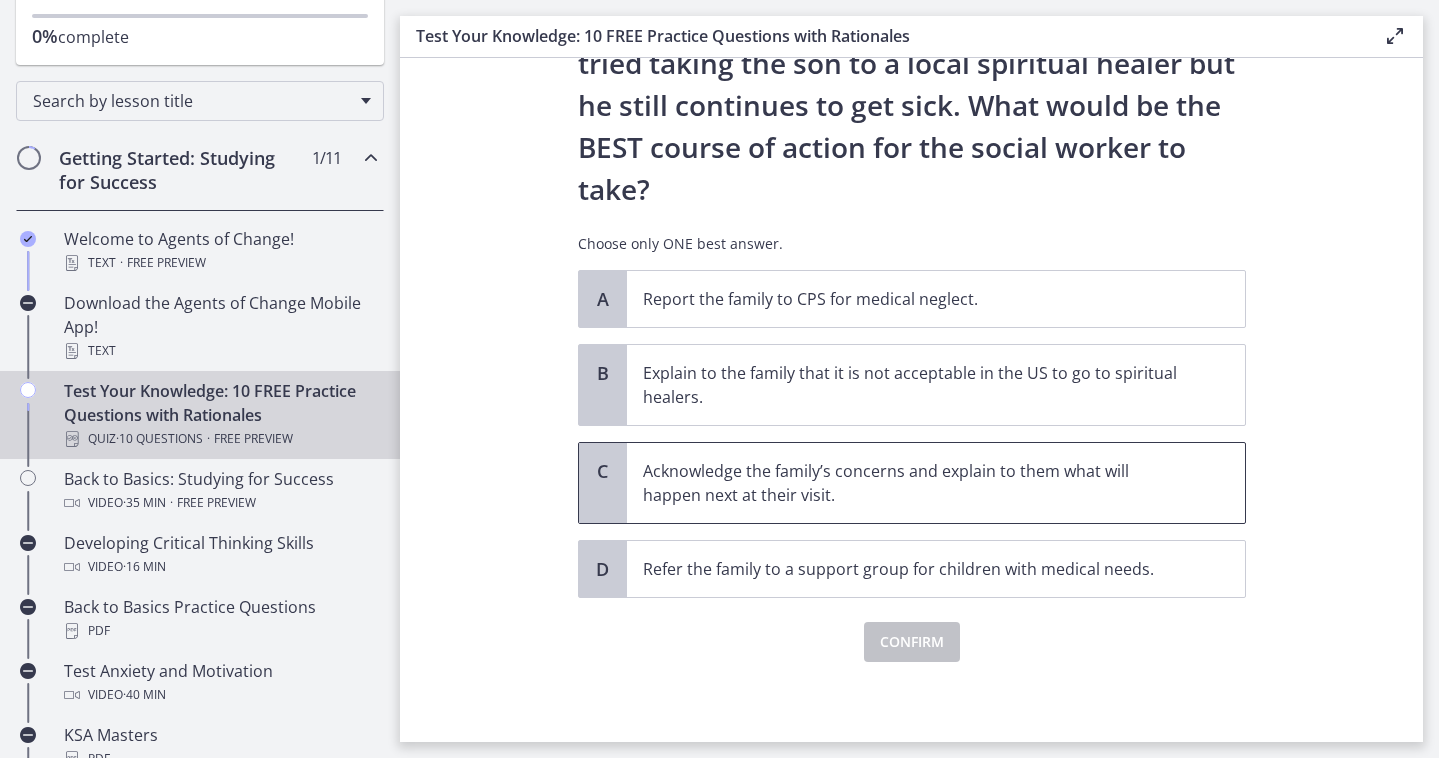 click on "Acknowledge the family’s concerns and explain to them what will happen next at their visit." at bounding box center [916, 483] 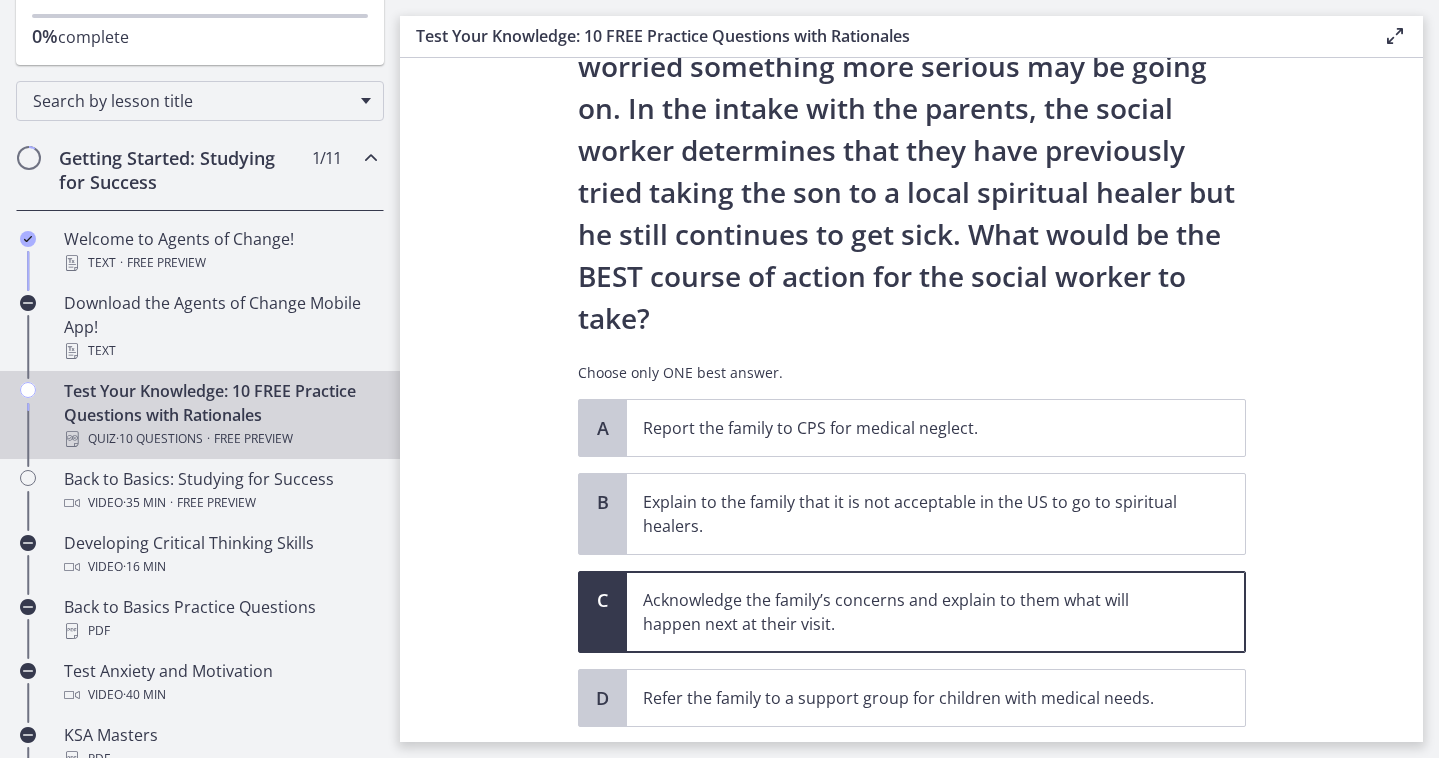 scroll, scrollTop: 374, scrollLeft: 0, axis: vertical 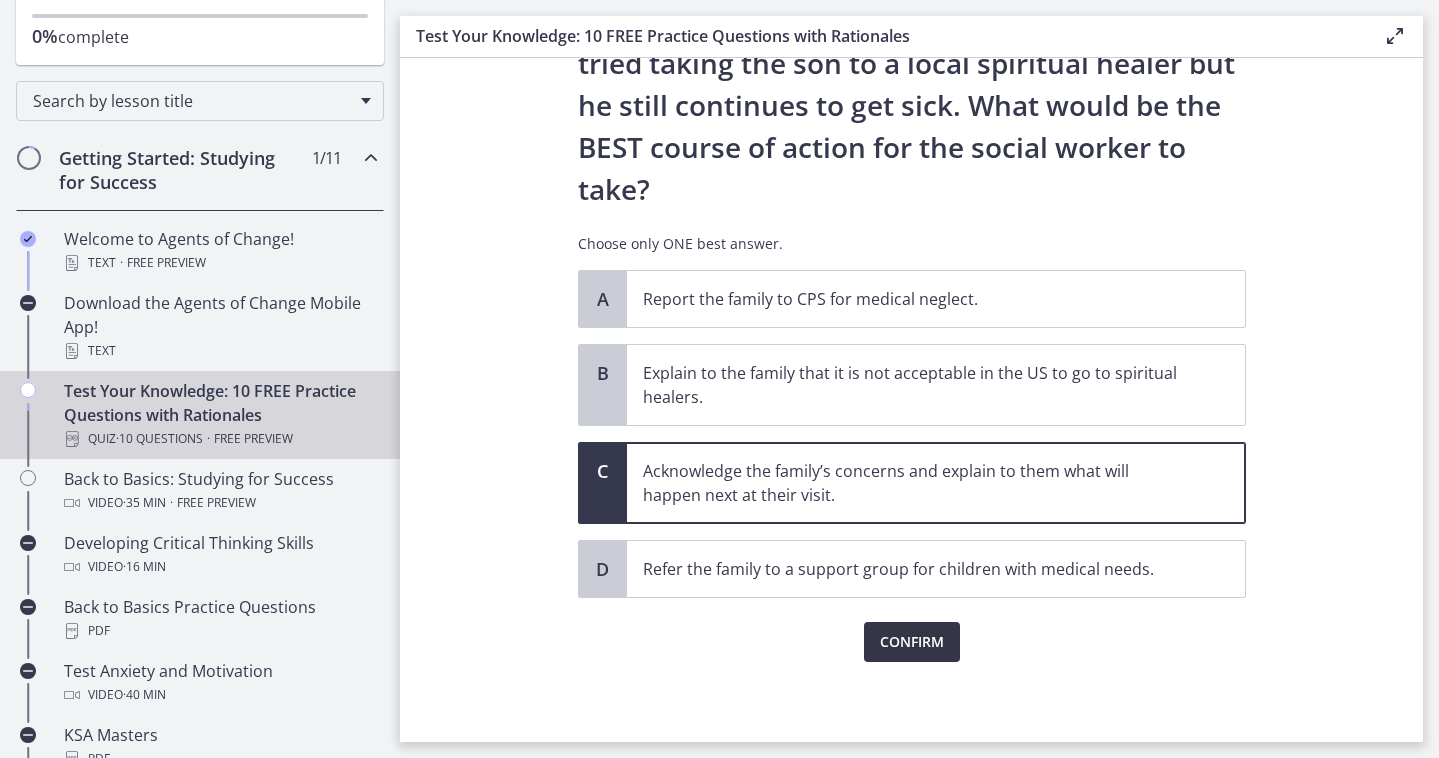 click on "Confirm" at bounding box center [912, 642] 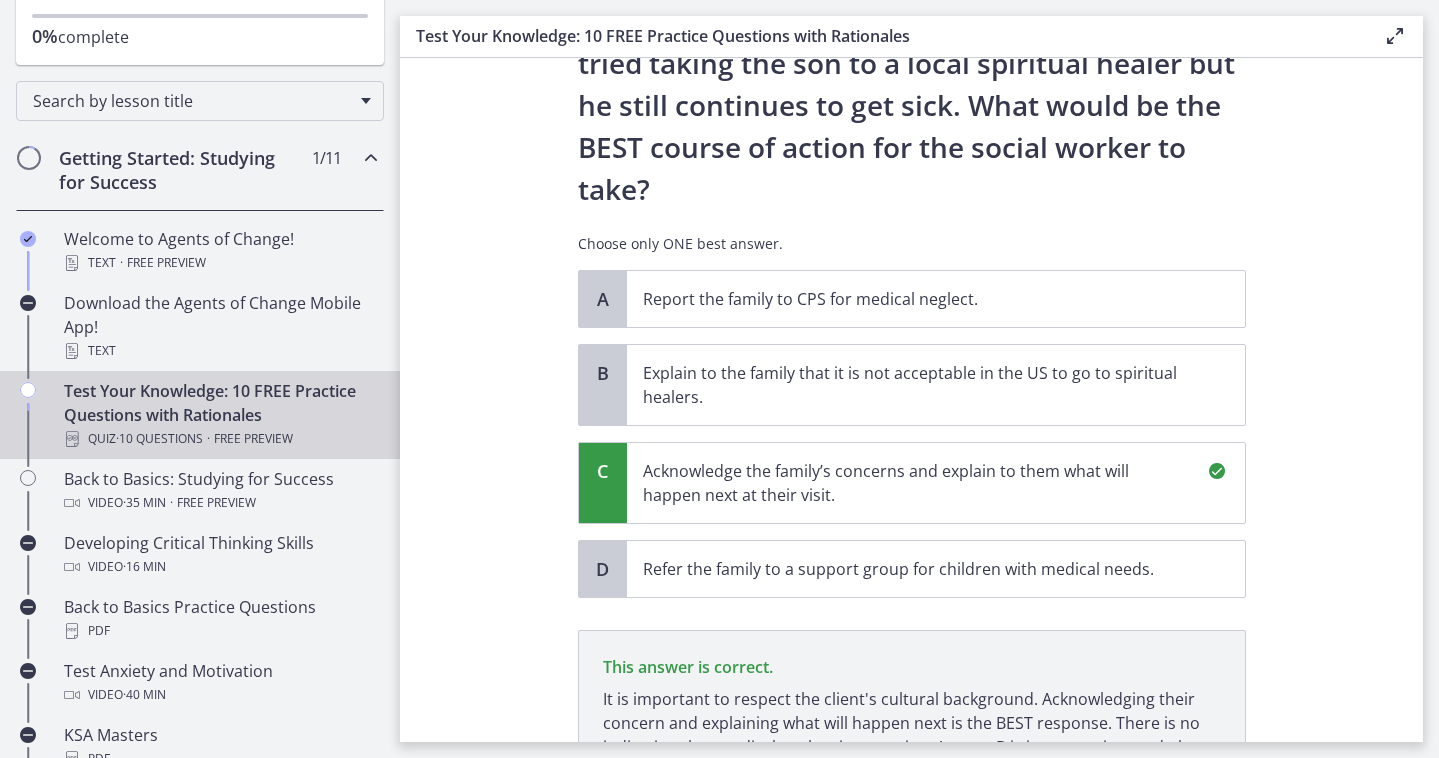 scroll, scrollTop: 608, scrollLeft: 0, axis: vertical 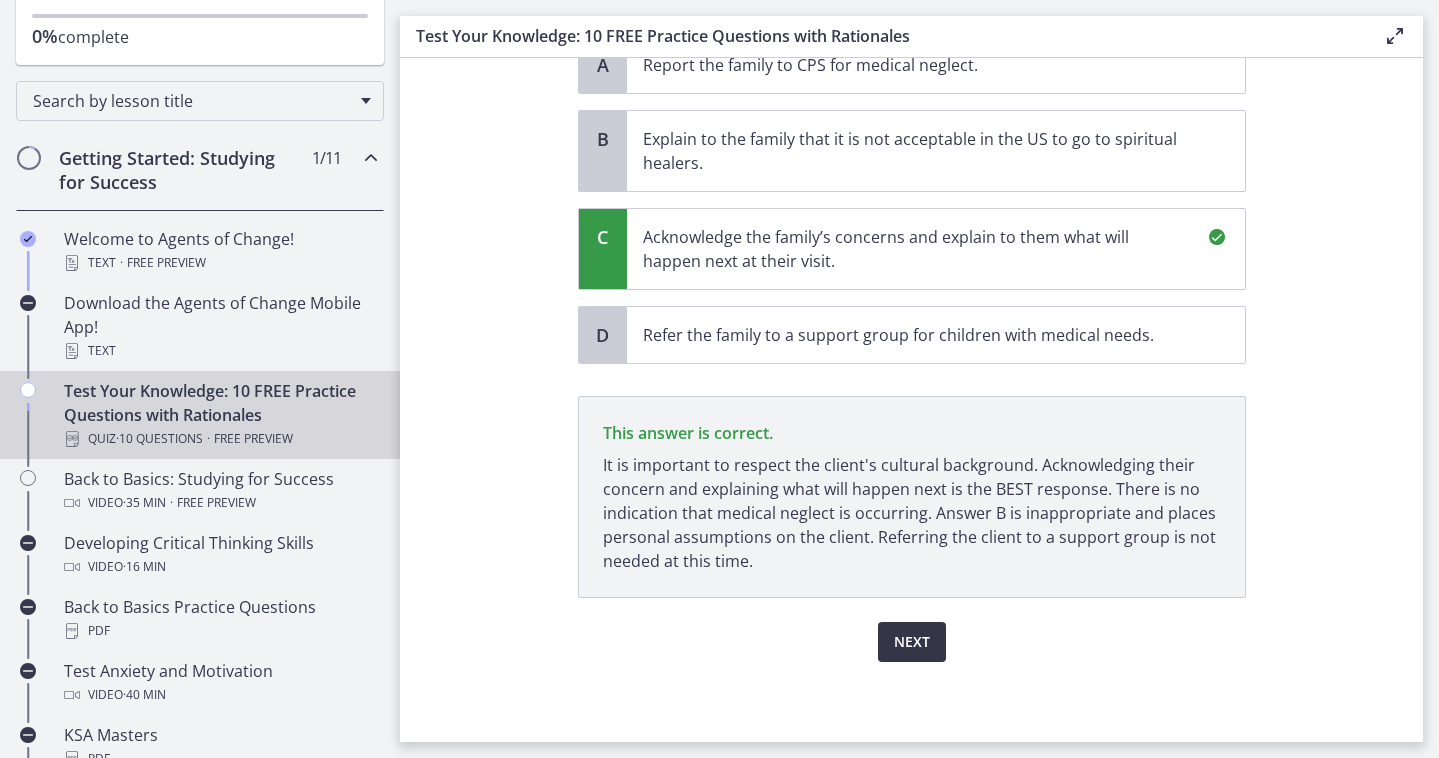 click on "Next" at bounding box center [912, 642] 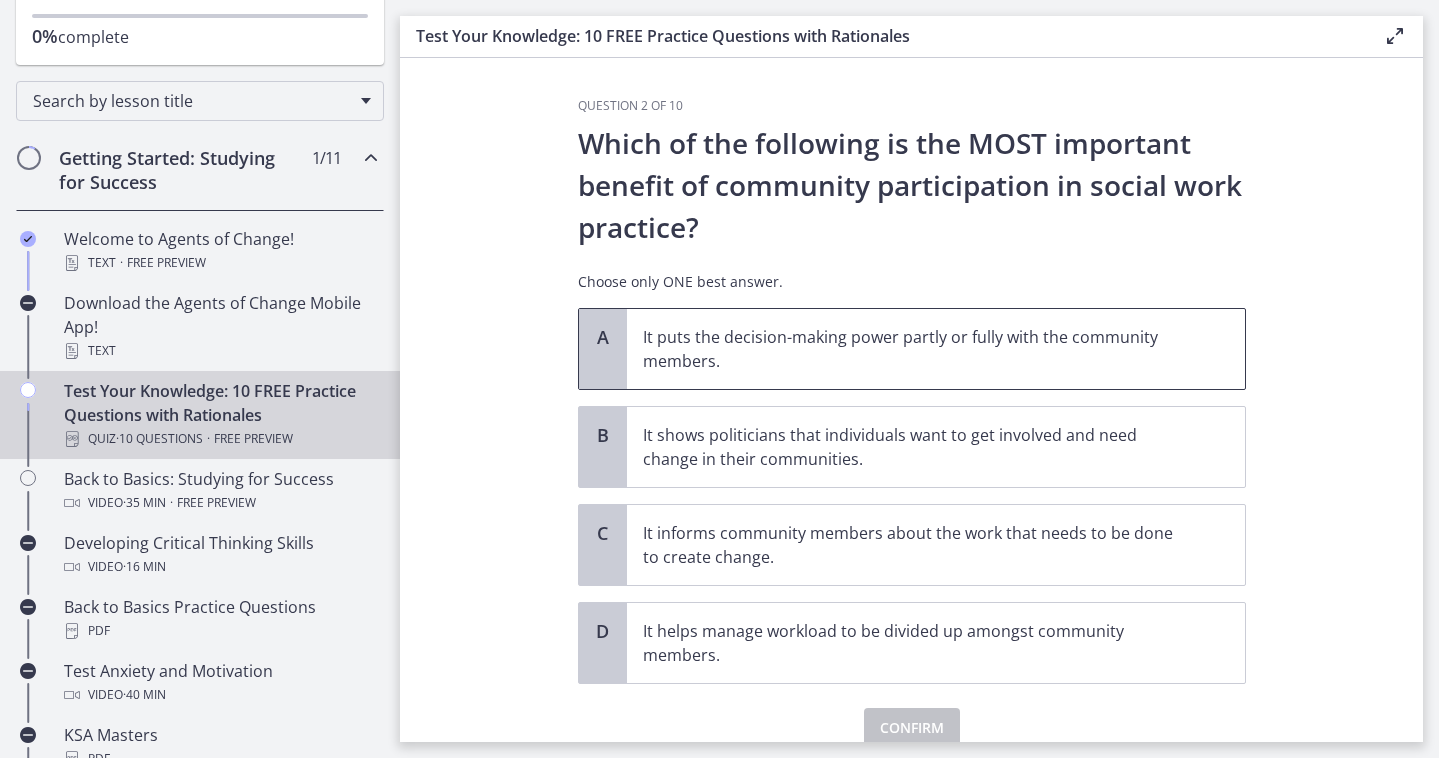 click on "It puts the decision-making power partly or fully with the community members." at bounding box center (916, 349) 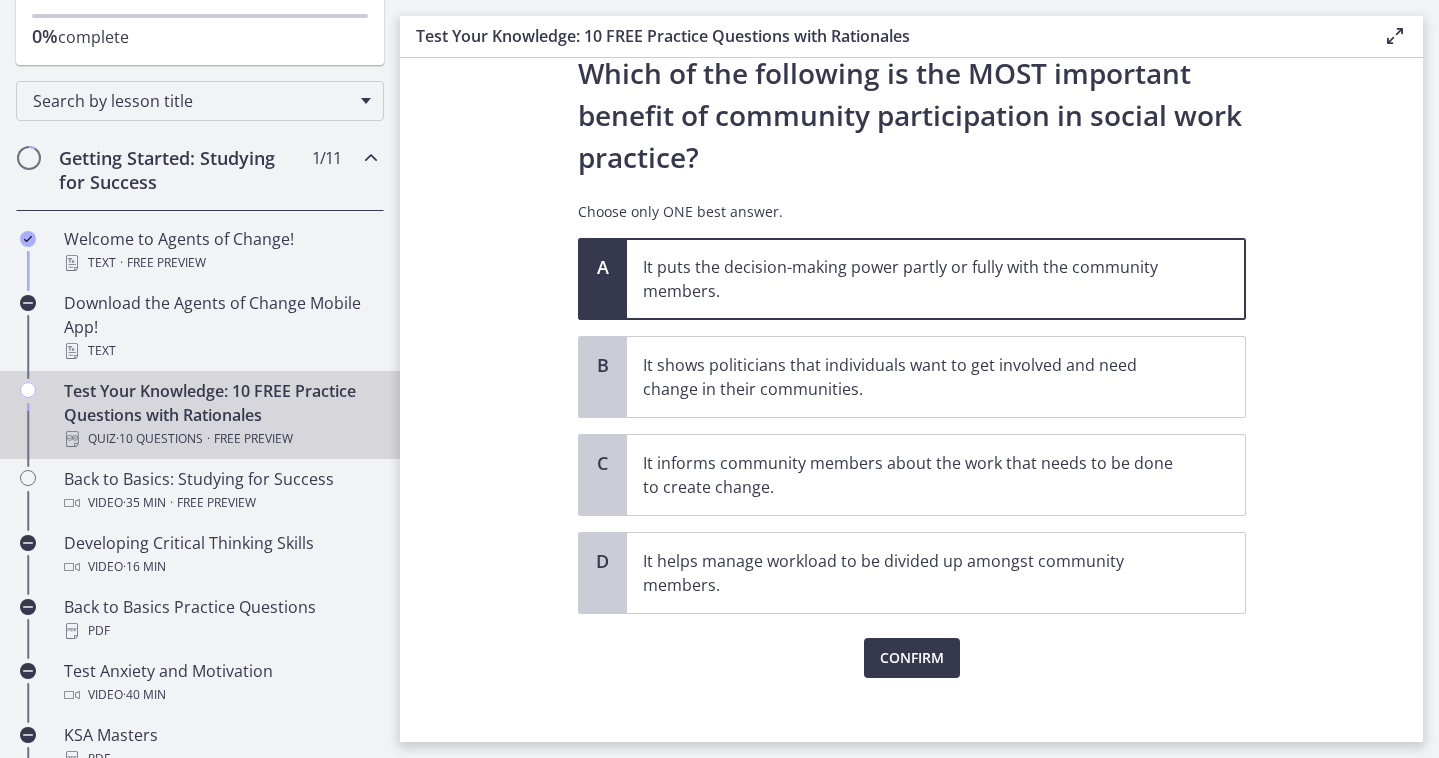 scroll, scrollTop: 86, scrollLeft: 0, axis: vertical 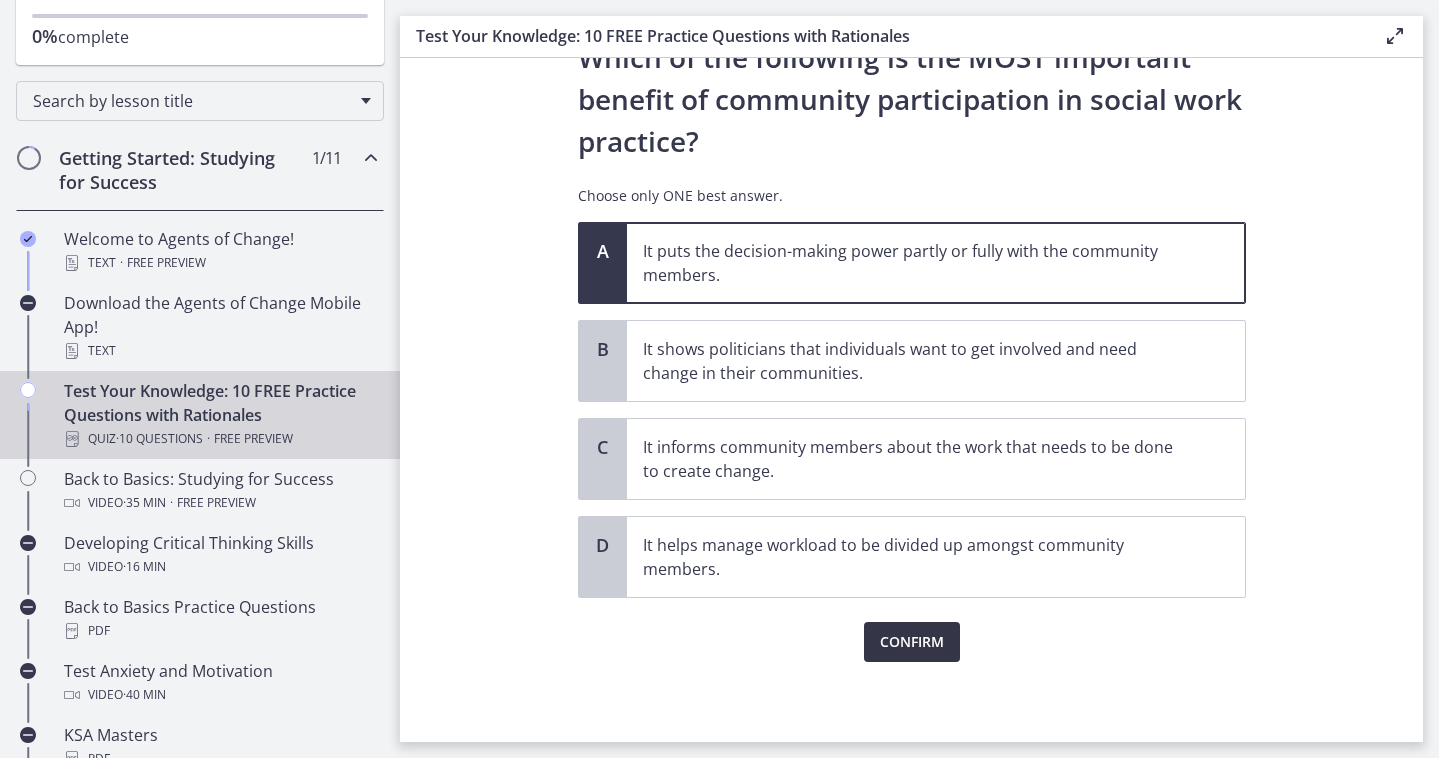 click on "Confirm" at bounding box center (912, 642) 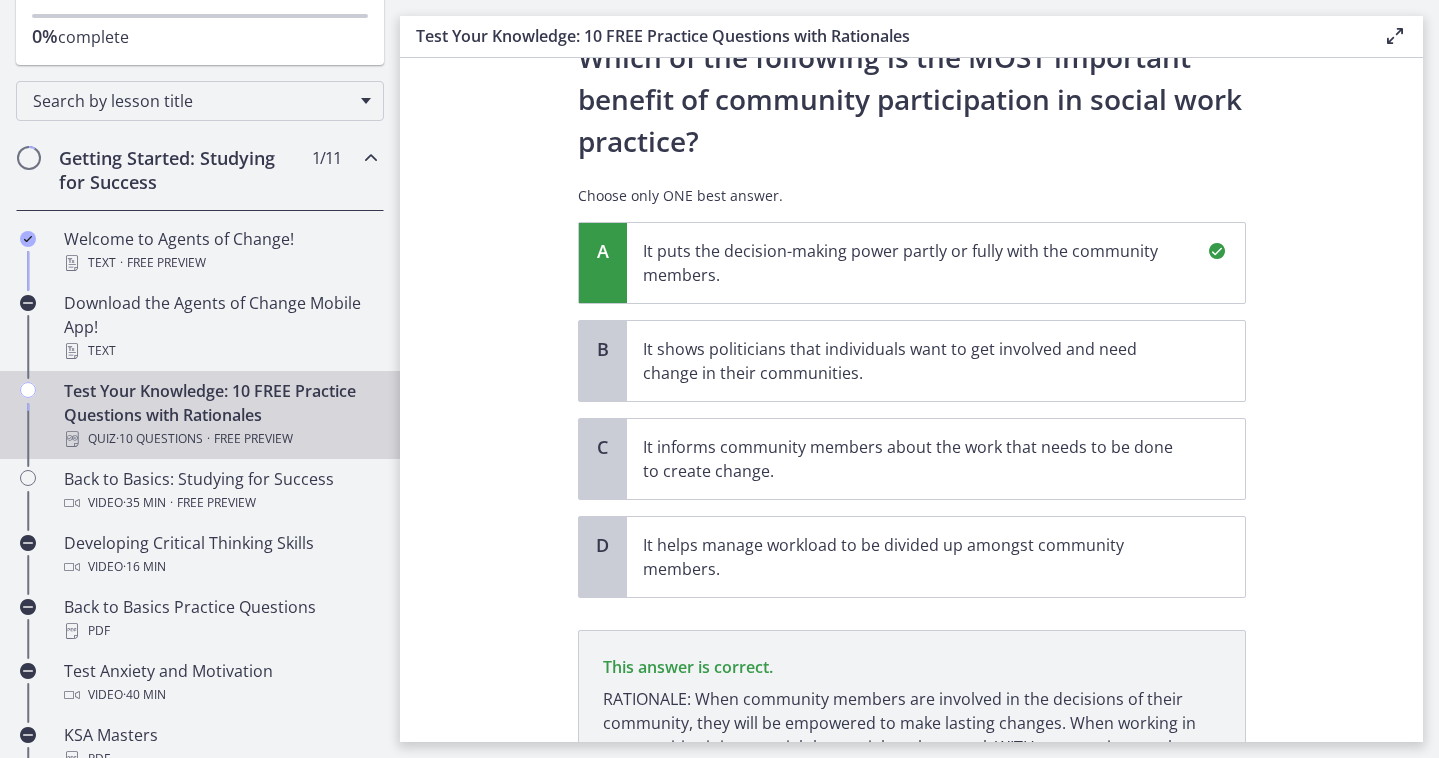 scroll, scrollTop: 296, scrollLeft: 0, axis: vertical 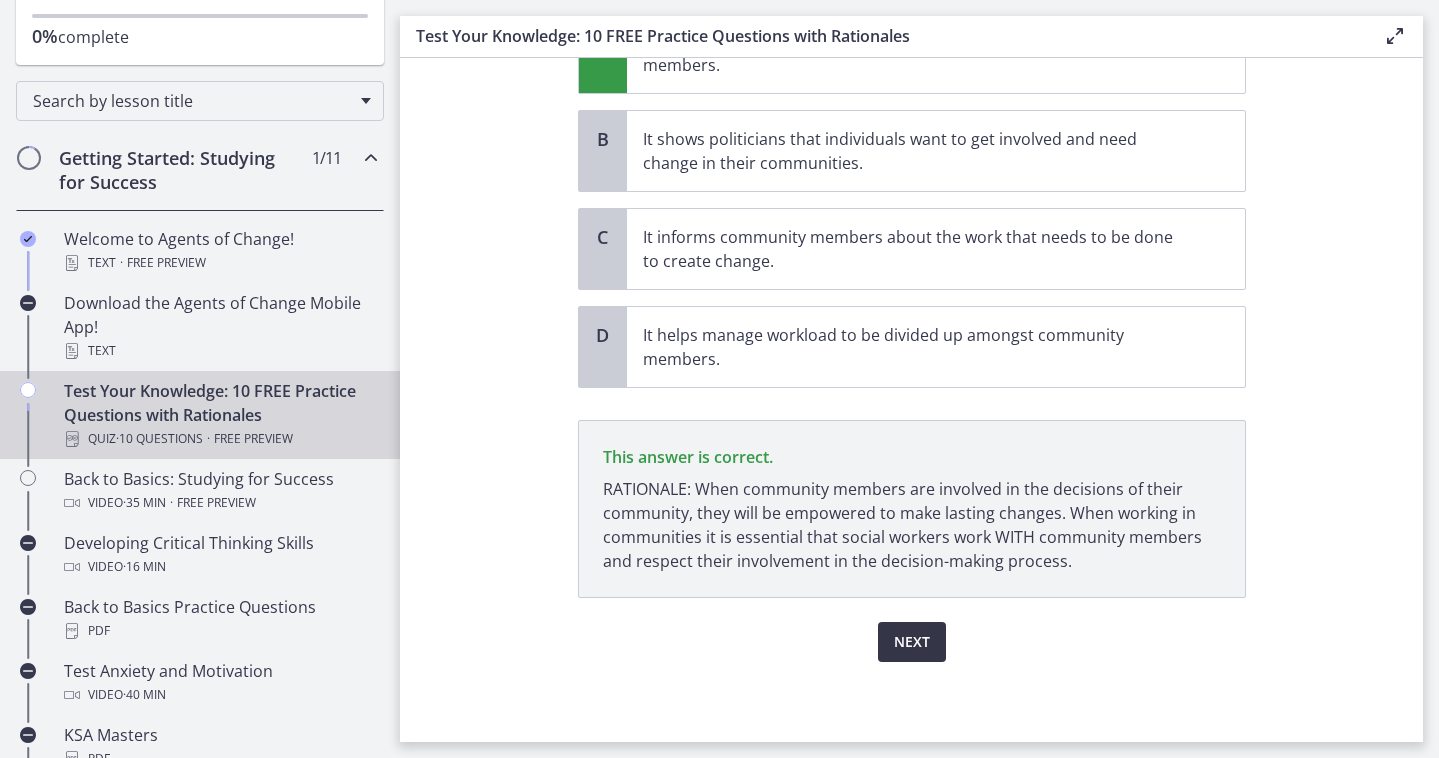 click on "Next" at bounding box center [912, 642] 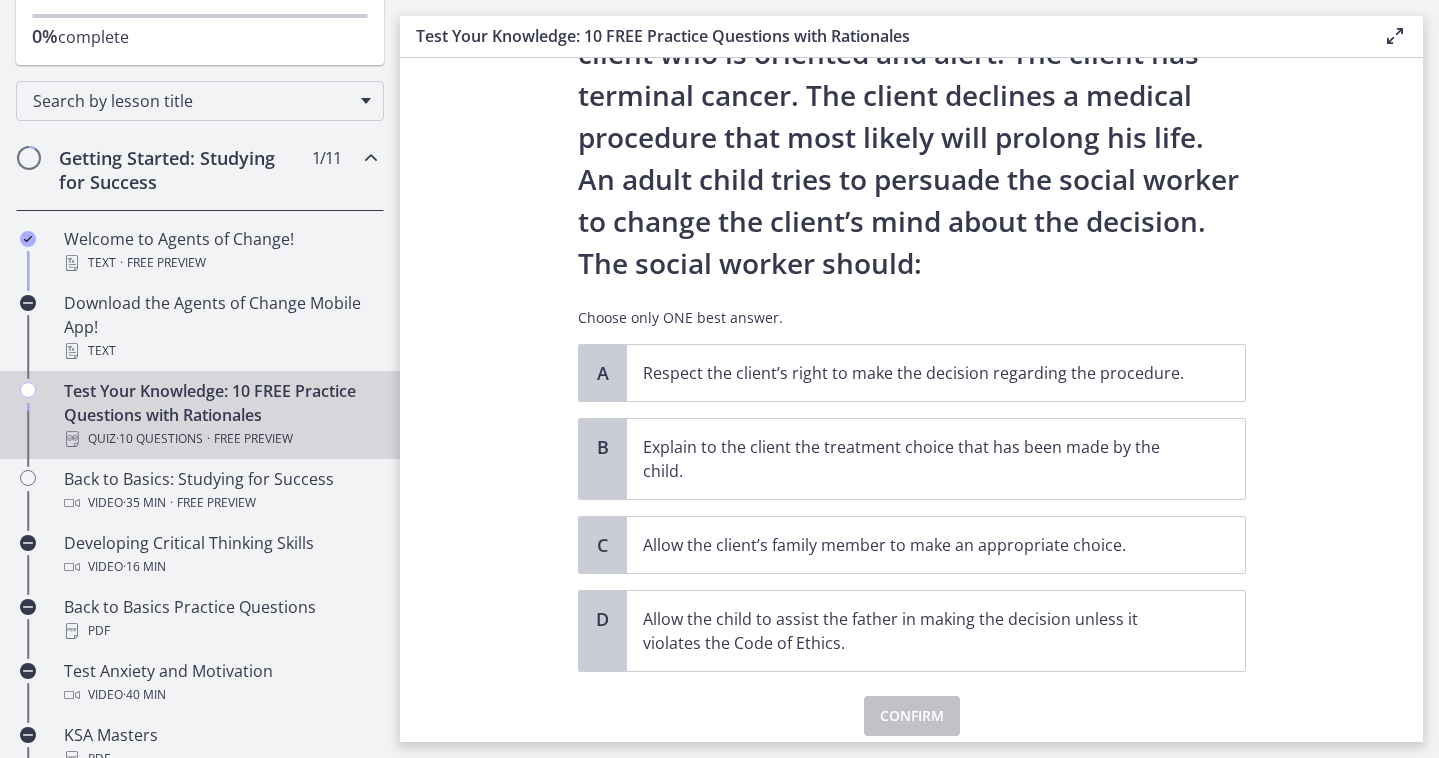 scroll, scrollTop: 206, scrollLeft: 0, axis: vertical 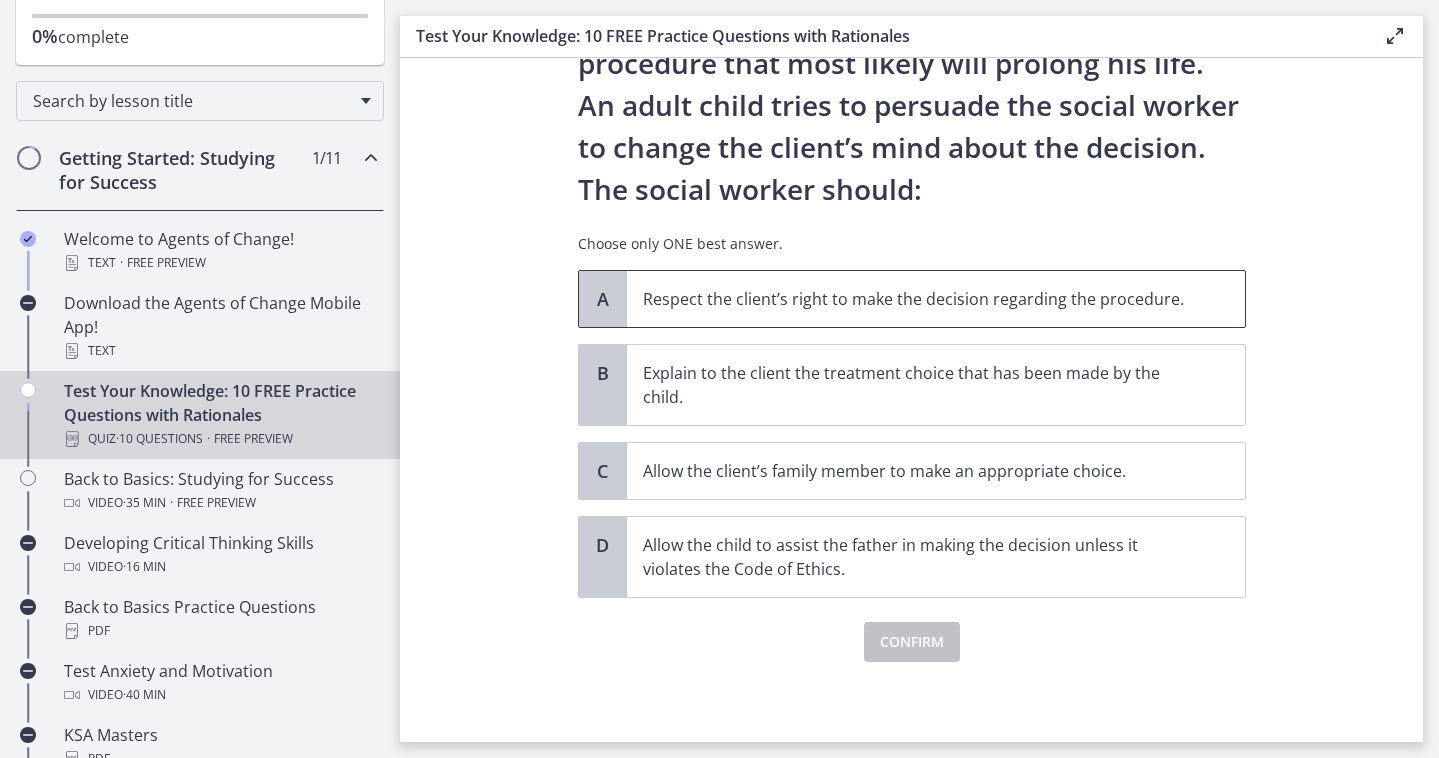click on "Respect the client’s right to make the decision regarding the procedure." at bounding box center [916, 299] 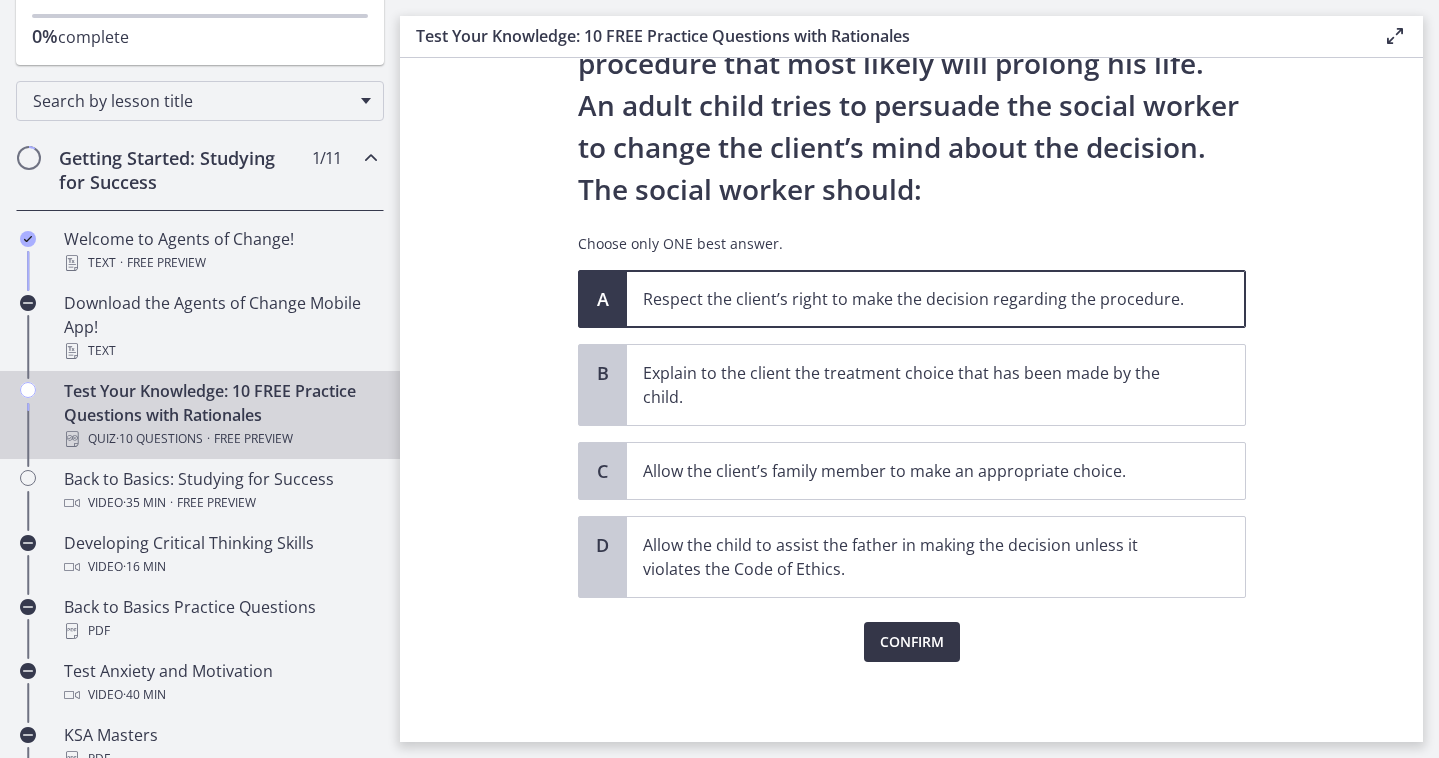 click on "Confirm" at bounding box center [912, 642] 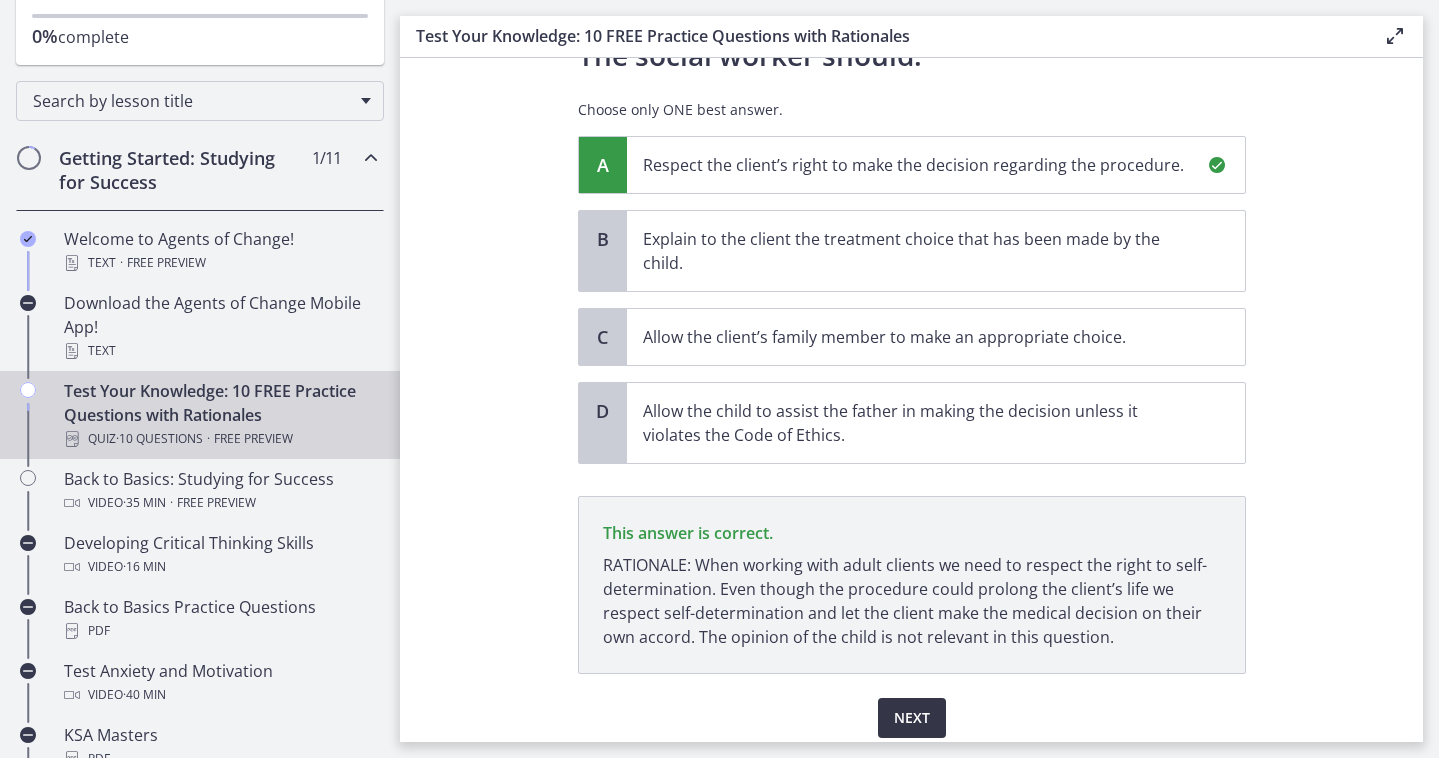 scroll, scrollTop: 416, scrollLeft: 0, axis: vertical 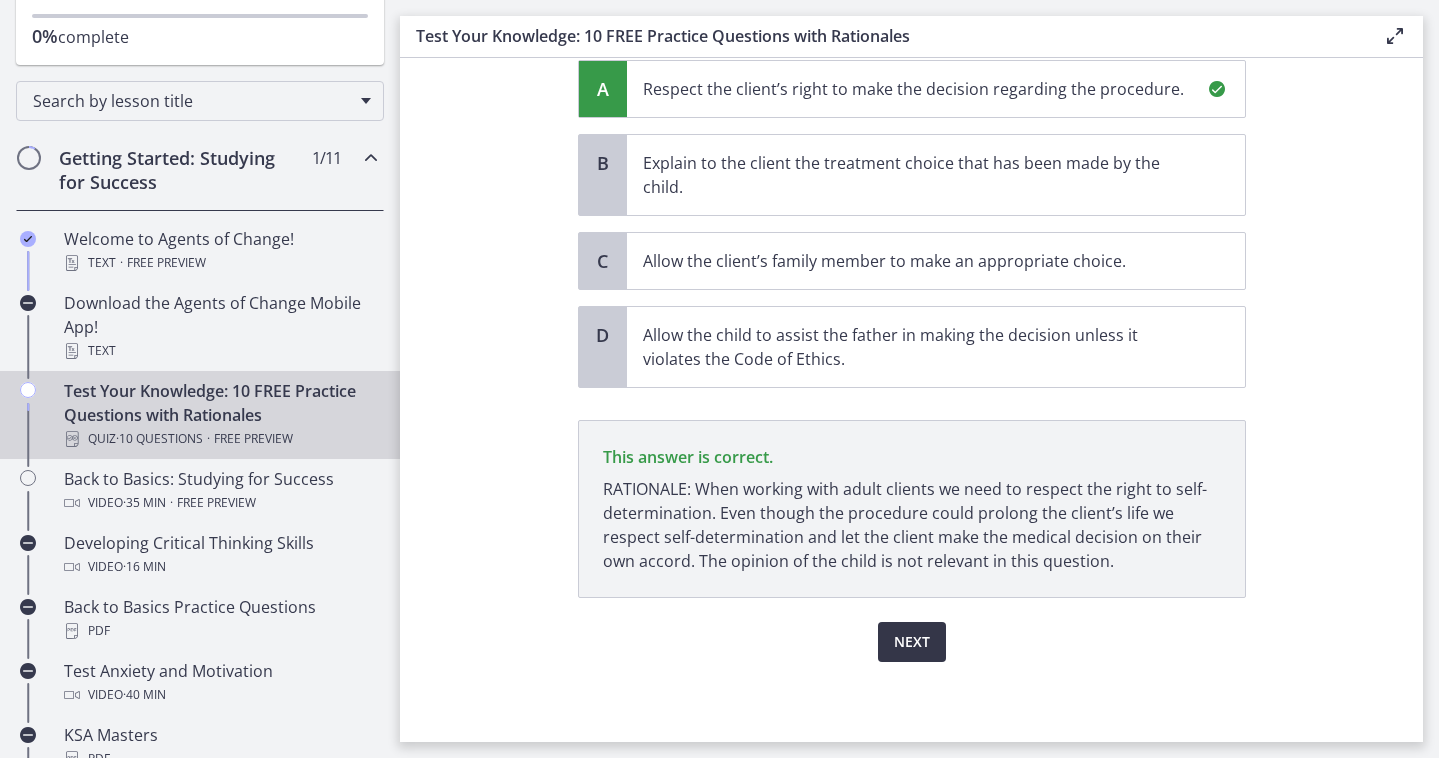 click on "Next" at bounding box center (912, 642) 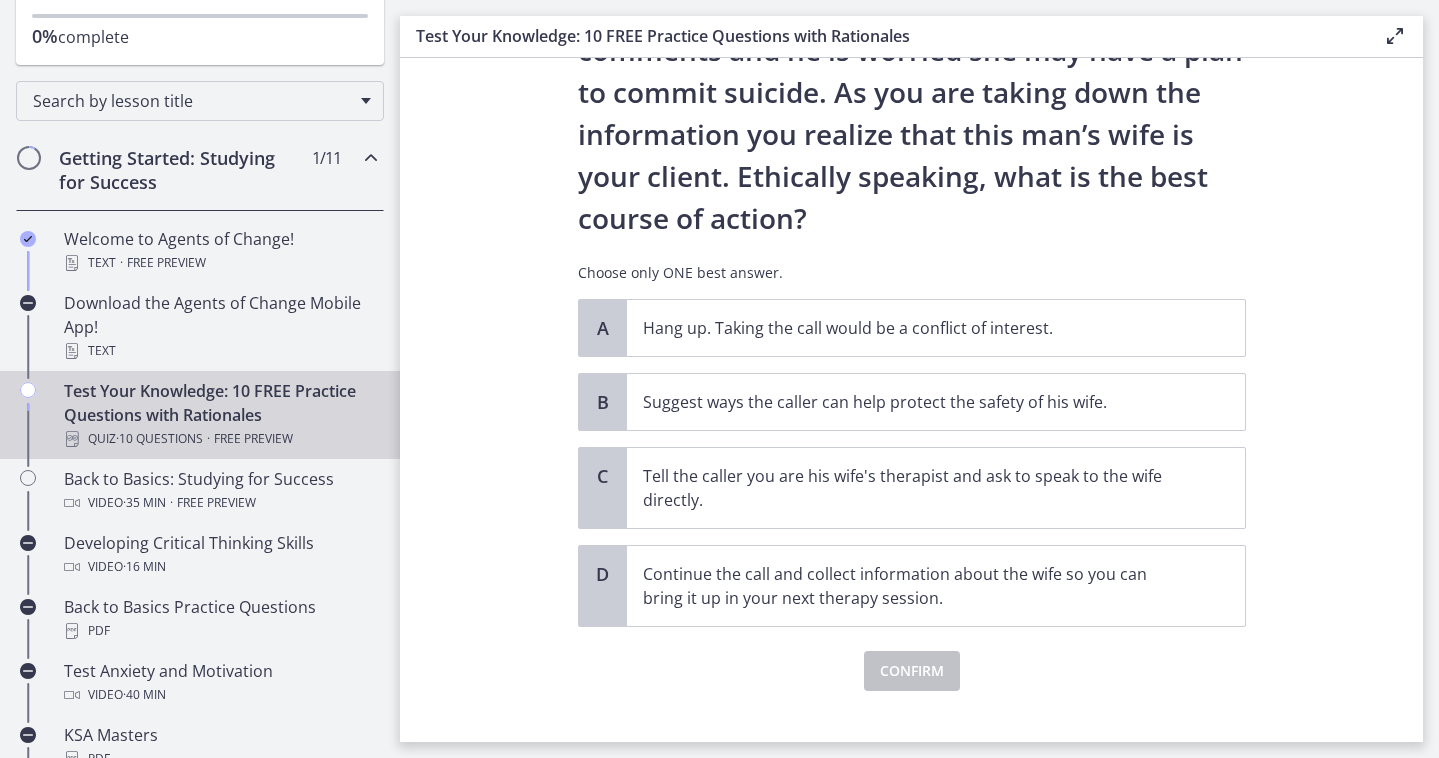 scroll, scrollTop: 248, scrollLeft: 0, axis: vertical 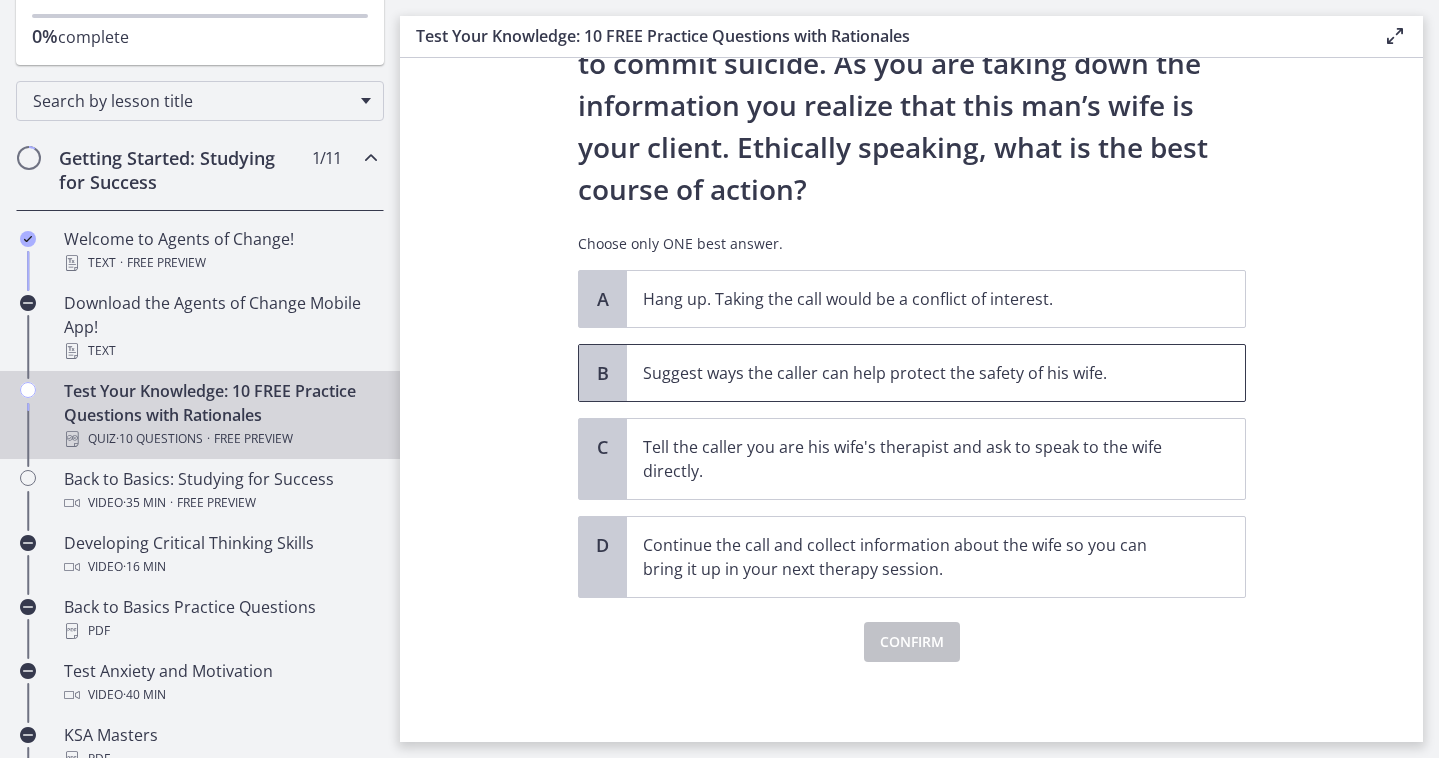 click on "Suggest ways the caller can help protect the safety of his wife." at bounding box center [916, 373] 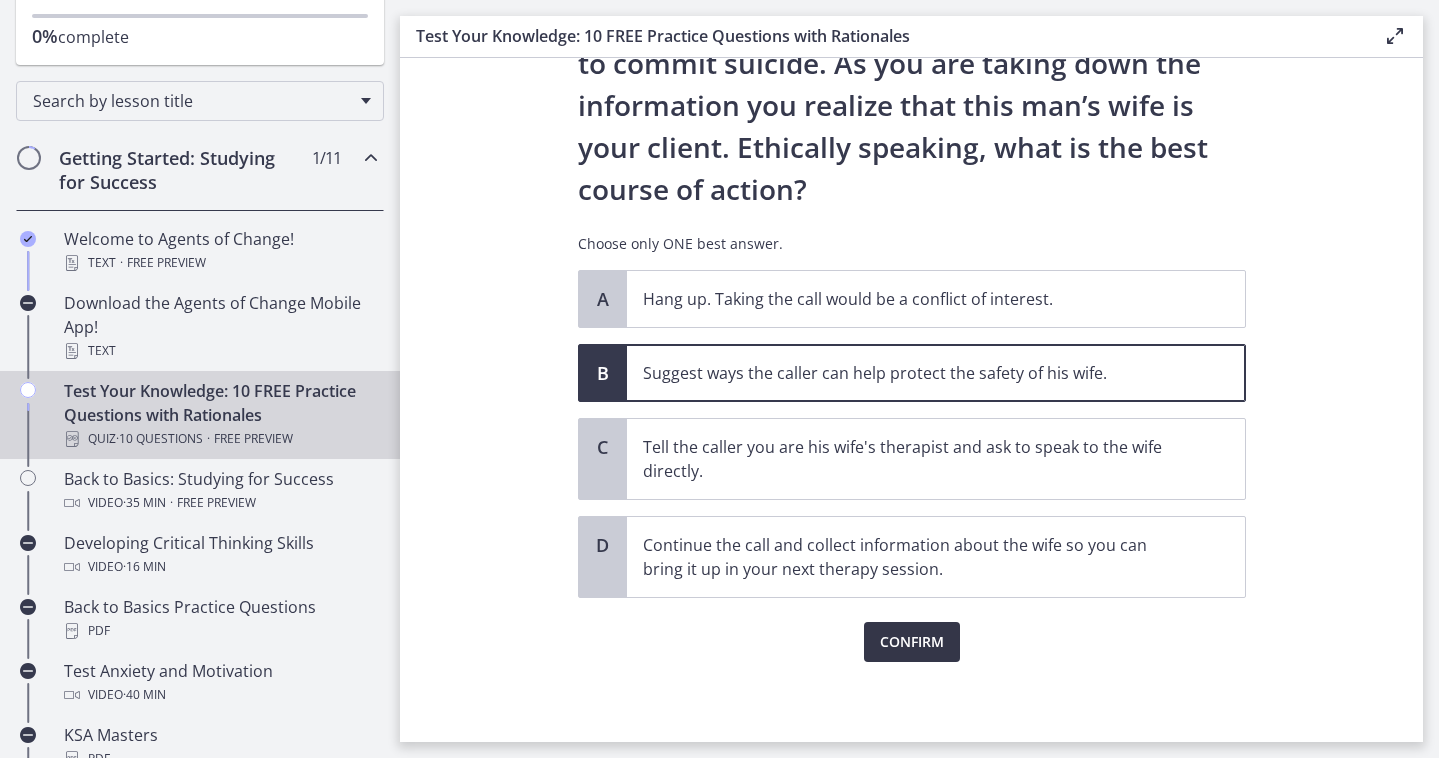 click on "Confirm" at bounding box center (912, 642) 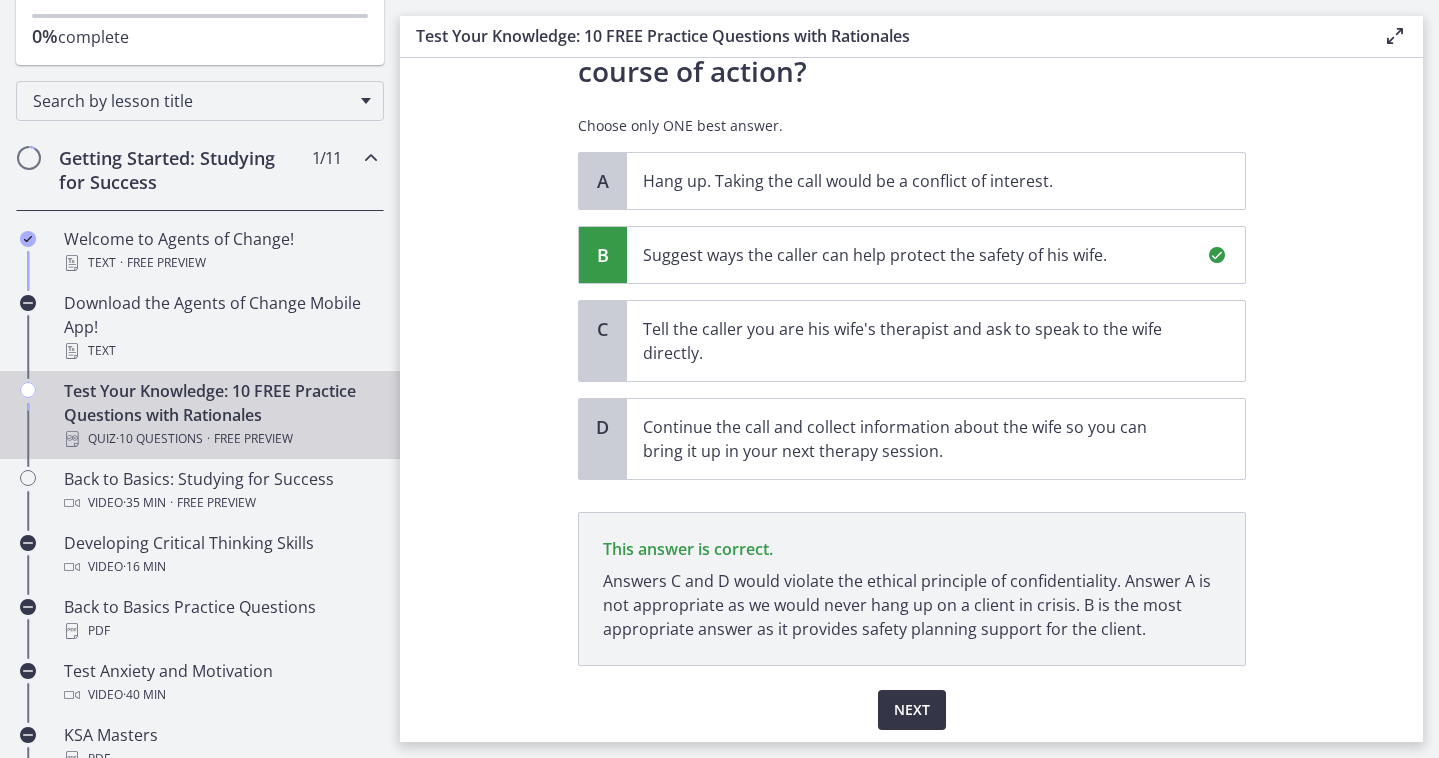 scroll, scrollTop: 434, scrollLeft: 0, axis: vertical 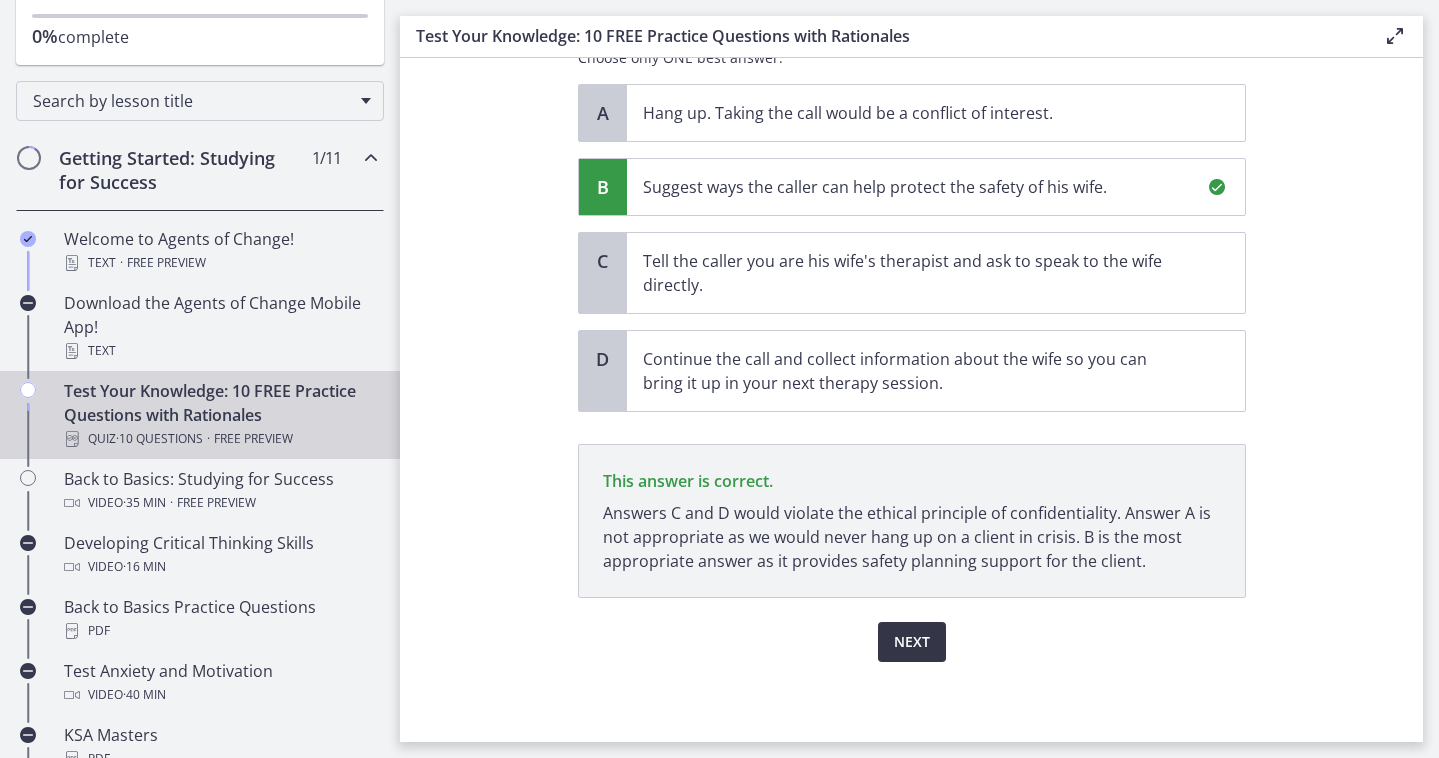 click on "Next" at bounding box center (912, 642) 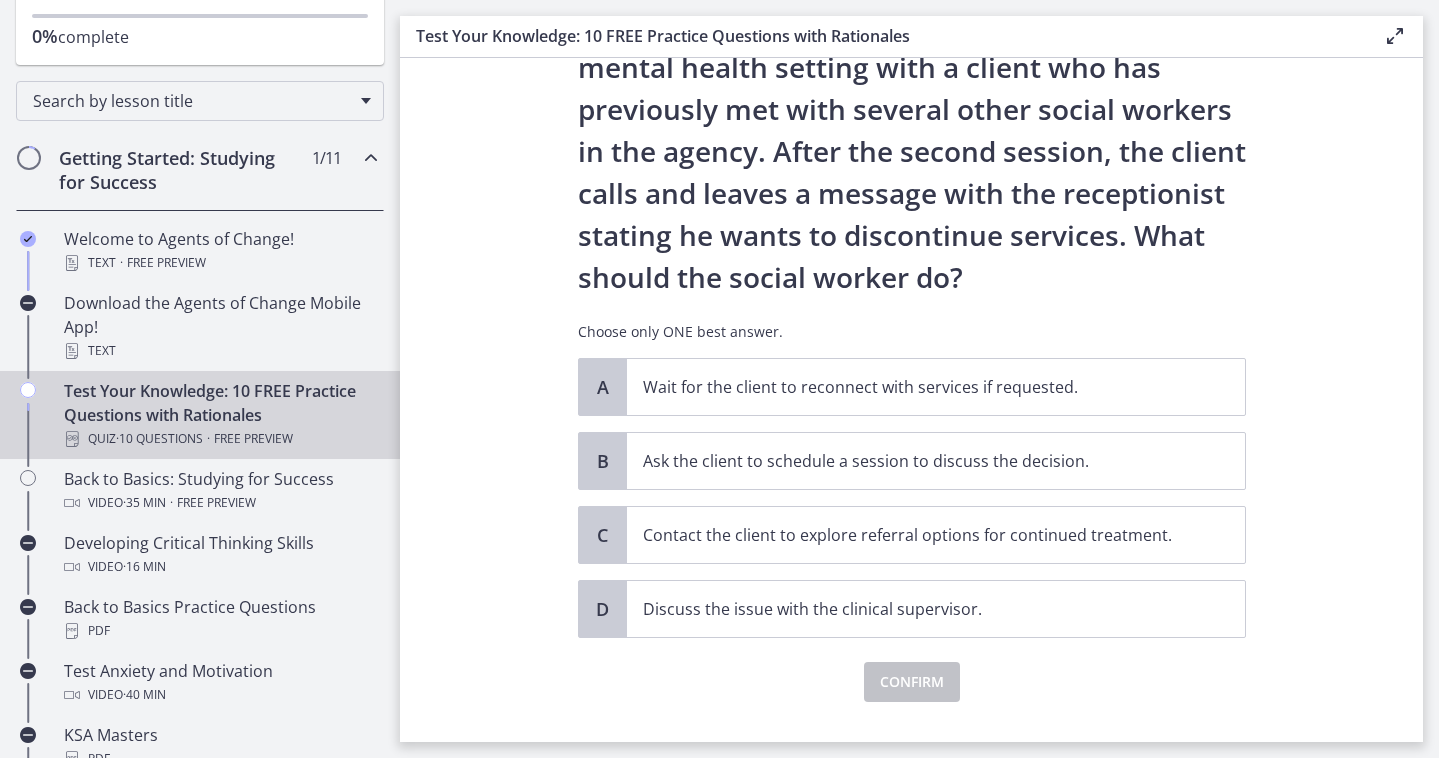 scroll, scrollTop: 158, scrollLeft: 0, axis: vertical 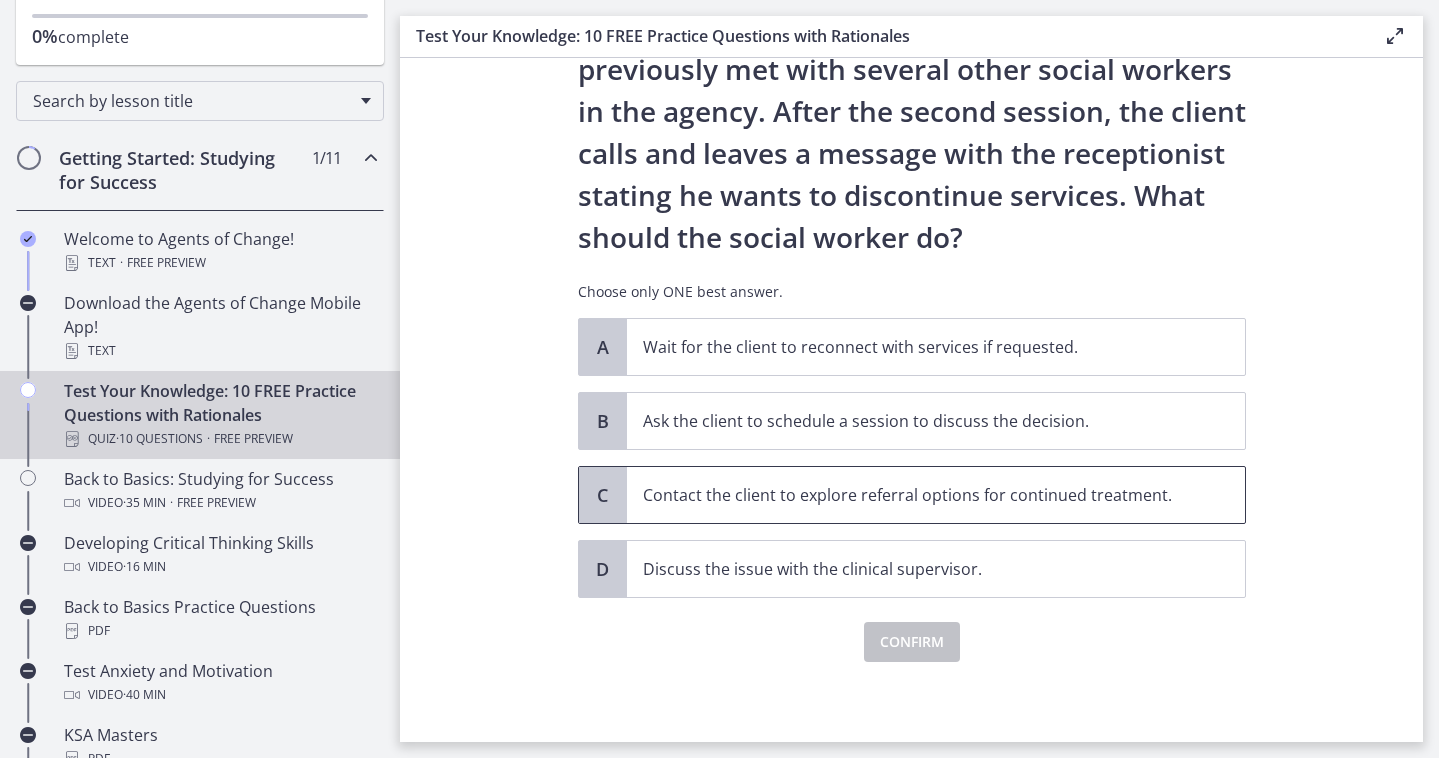 click on "Contact the client to explore referral options for continued treatment." at bounding box center (916, 495) 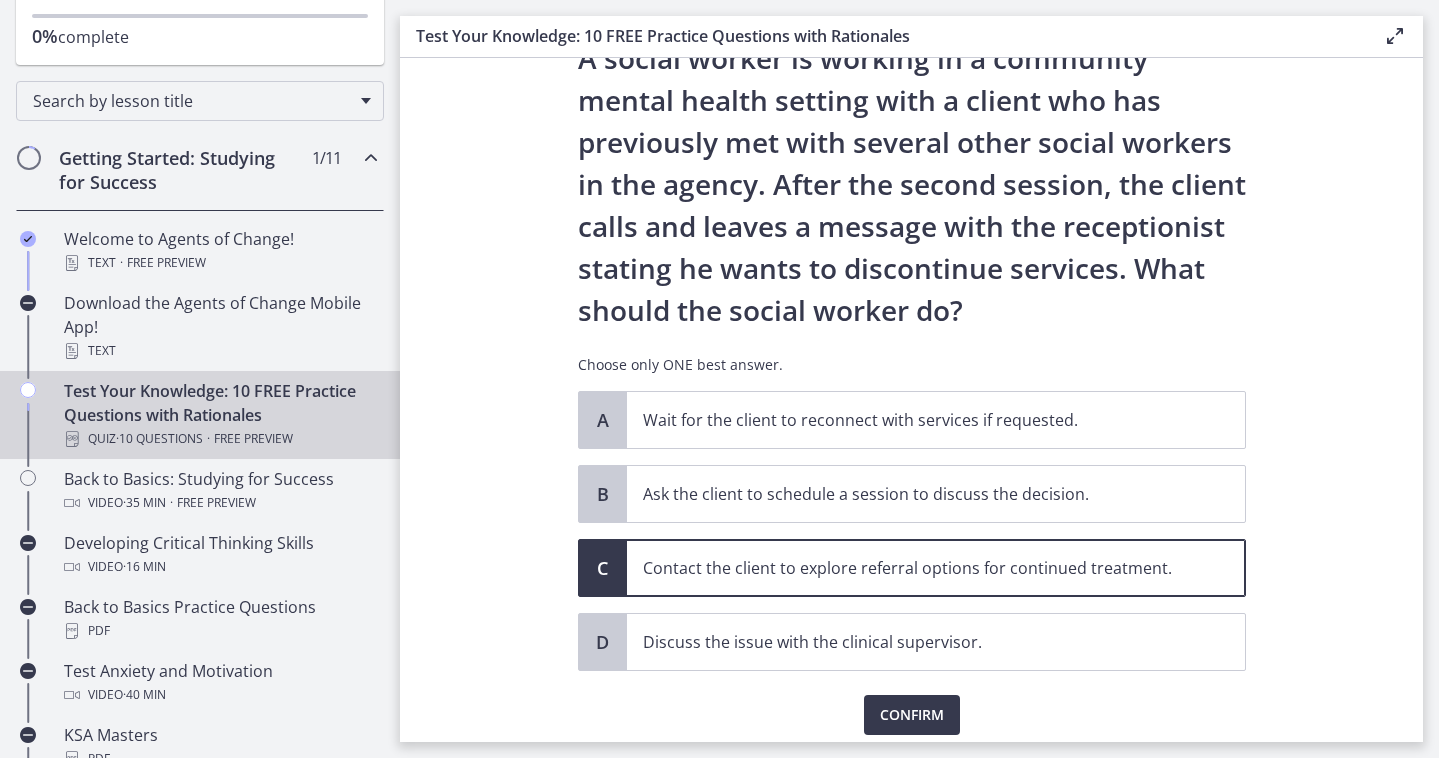 scroll, scrollTop: 86, scrollLeft: 0, axis: vertical 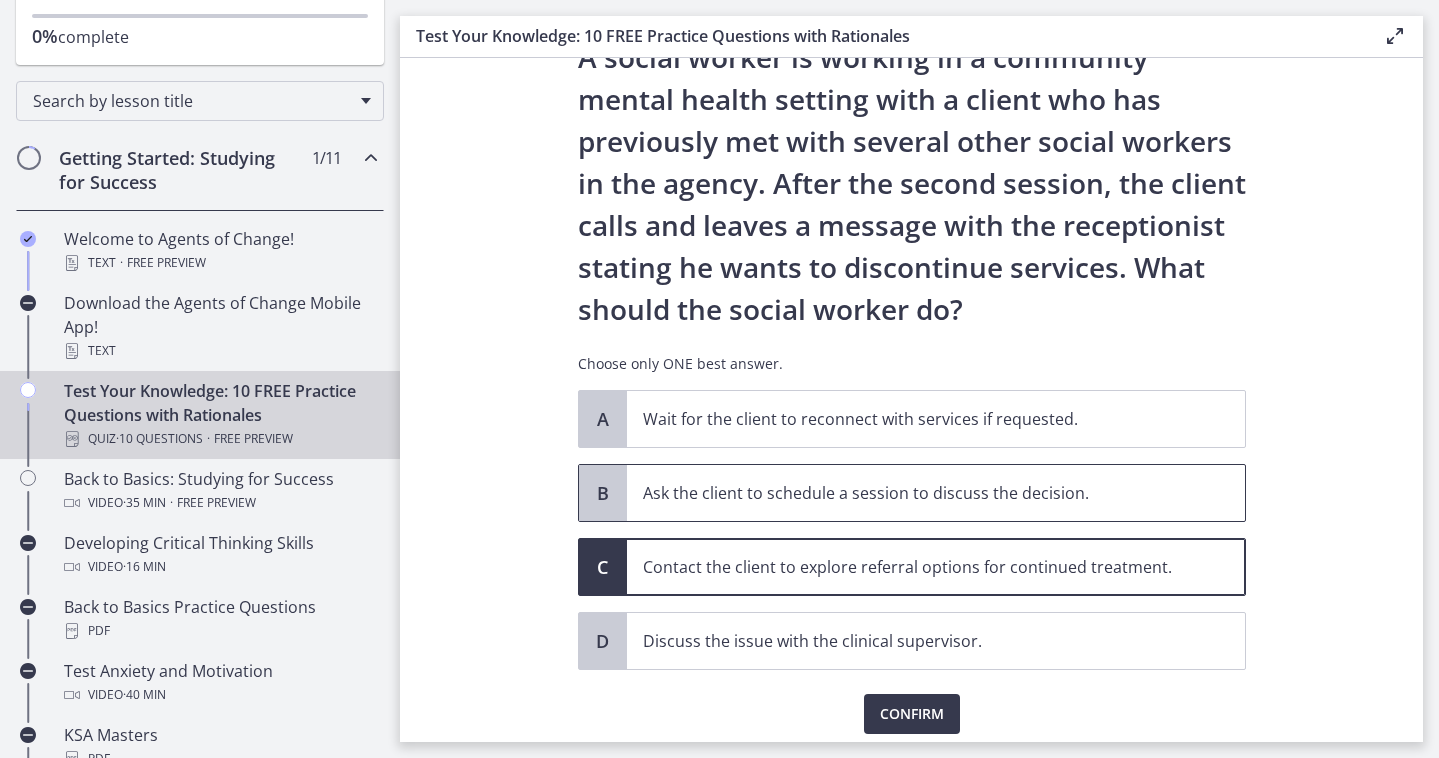click on "Ask the client to schedule a session to discuss the decision." at bounding box center (916, 493) 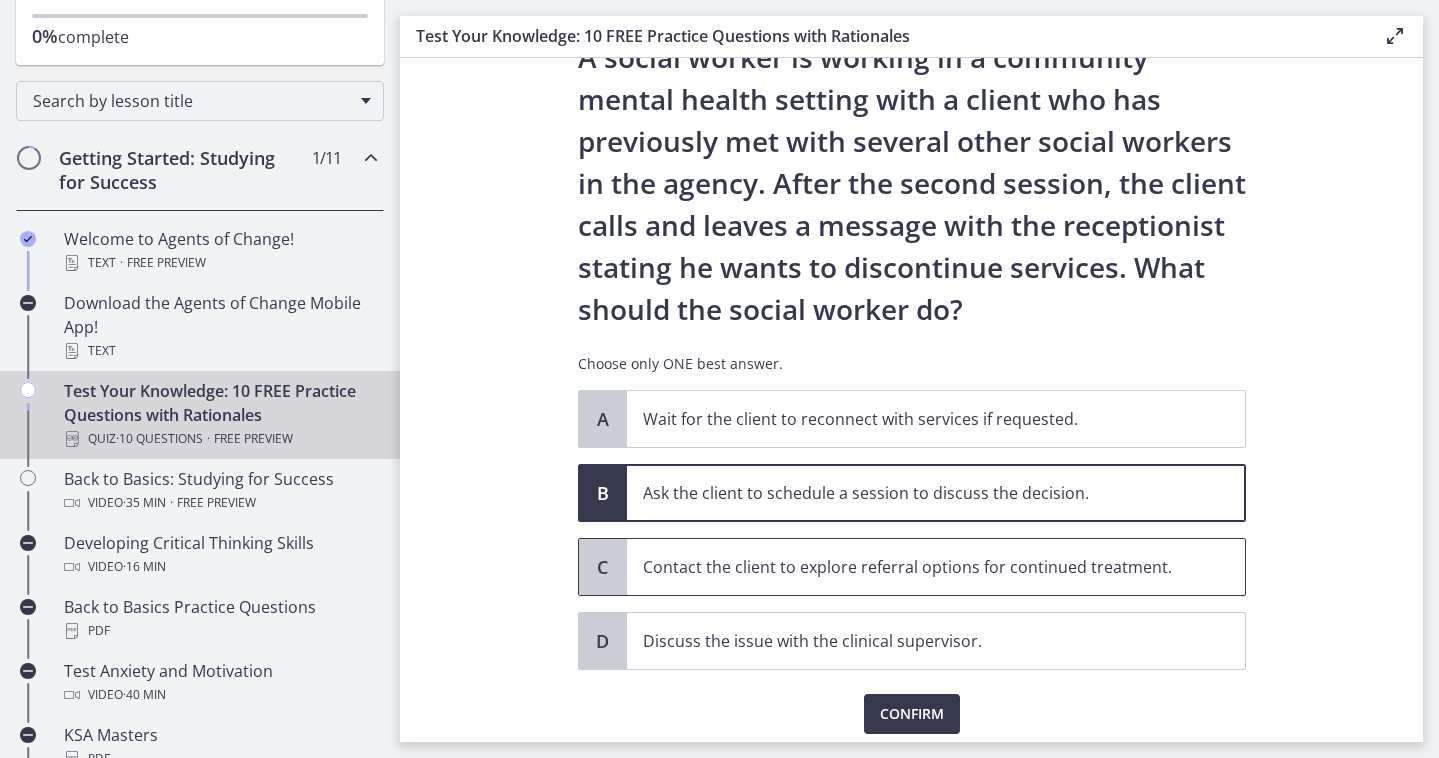 scroll, scrollTop: 158, scrollLeft: 0, axis: vertical 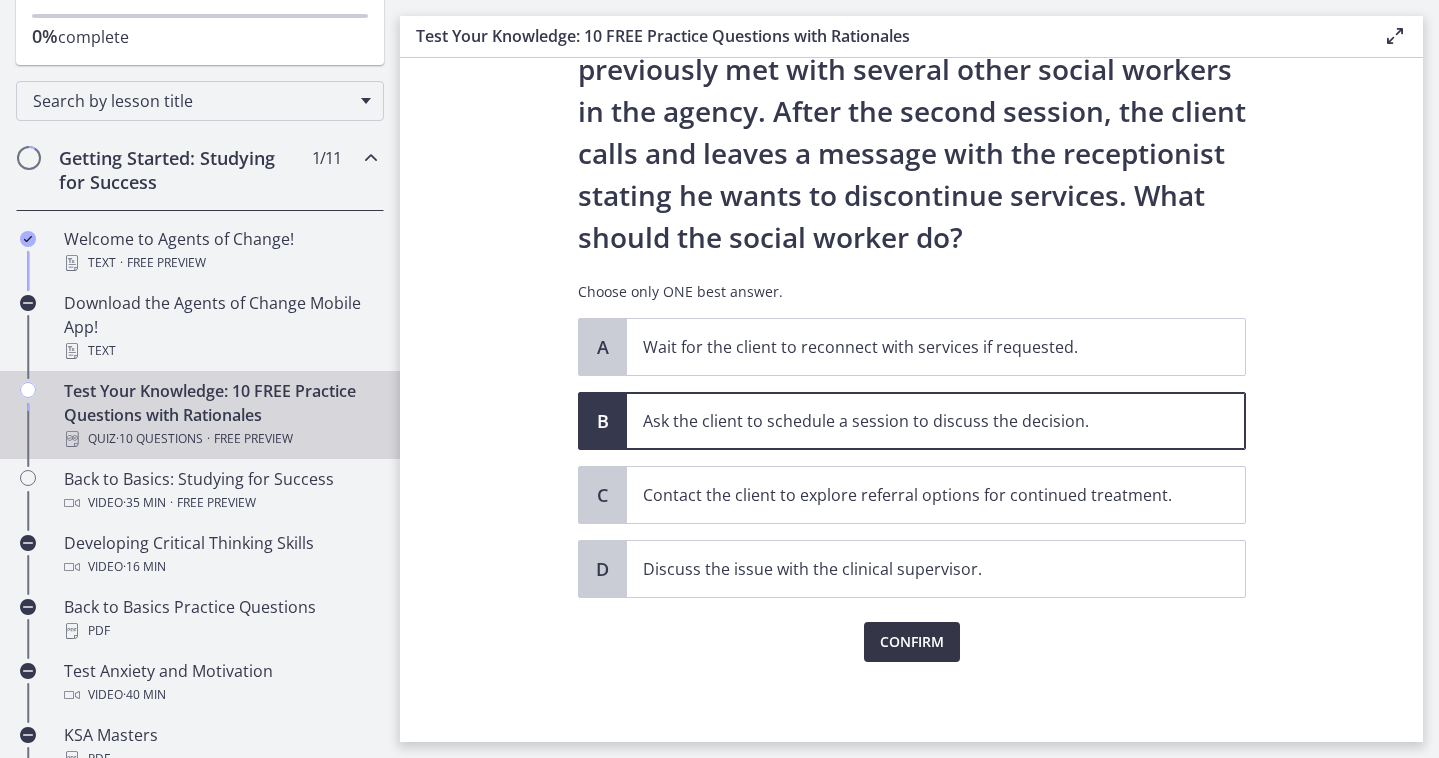 click on "Confirm" at bounding box center (912, 642) 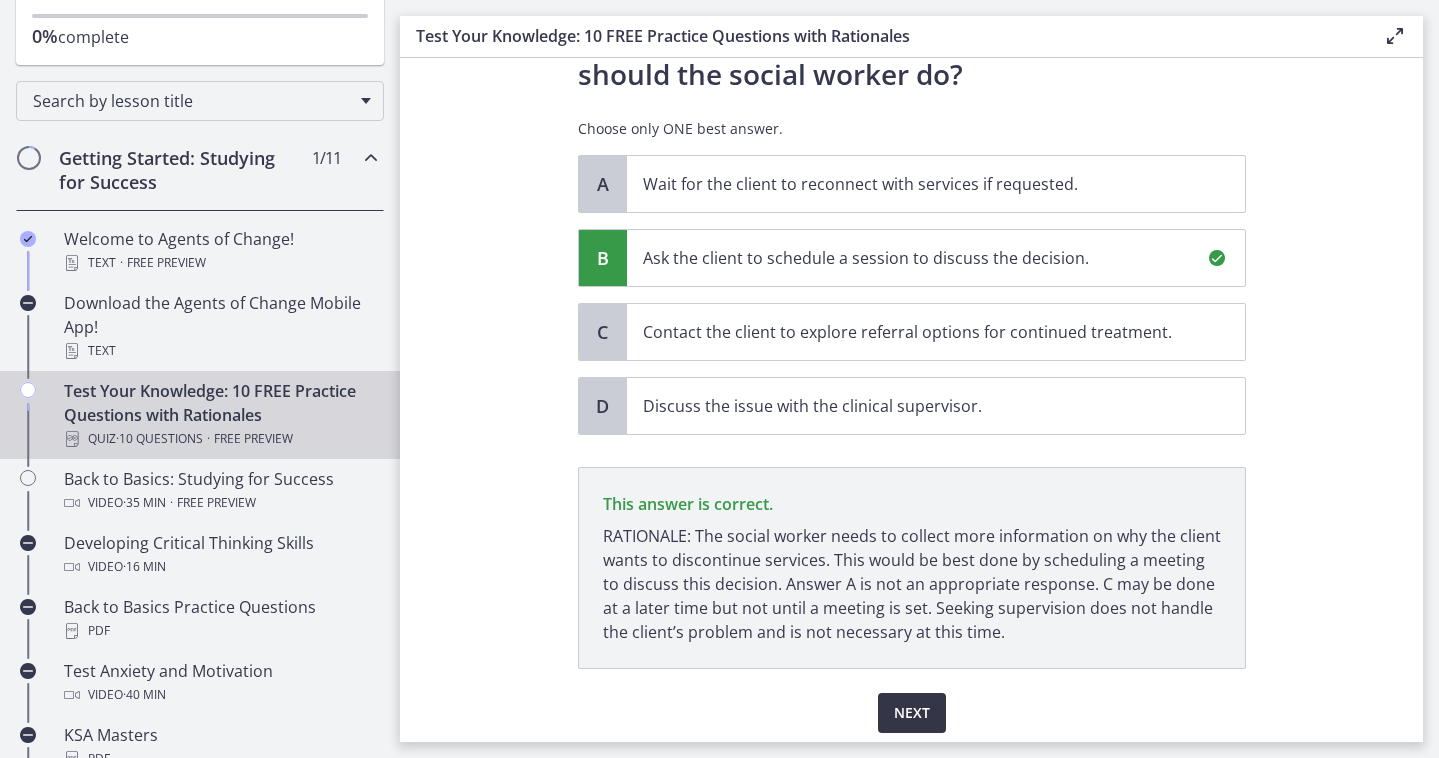 scroll, scrollTop: 392, scrollLeft: 0, axis: vertical 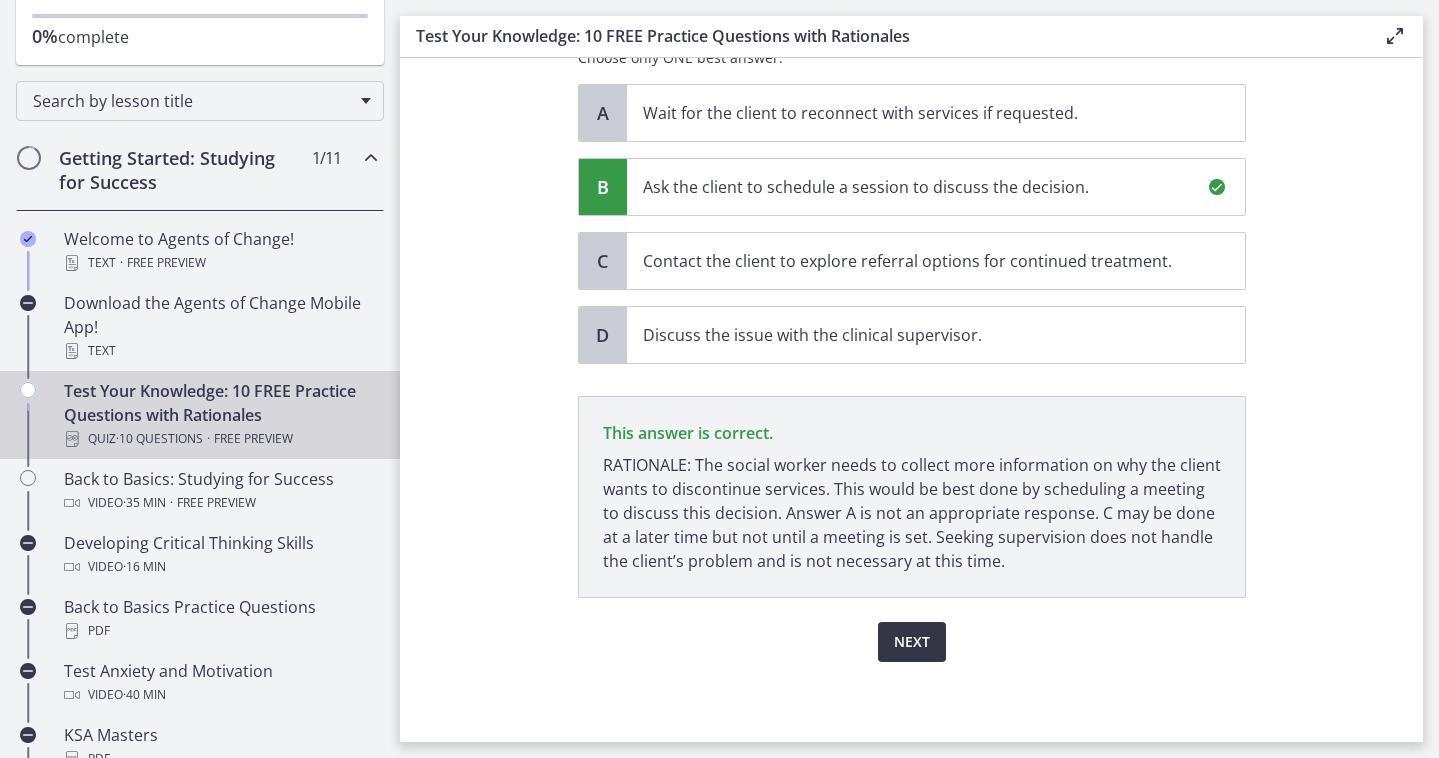 click on "Next" at bounding box center [912, 642] 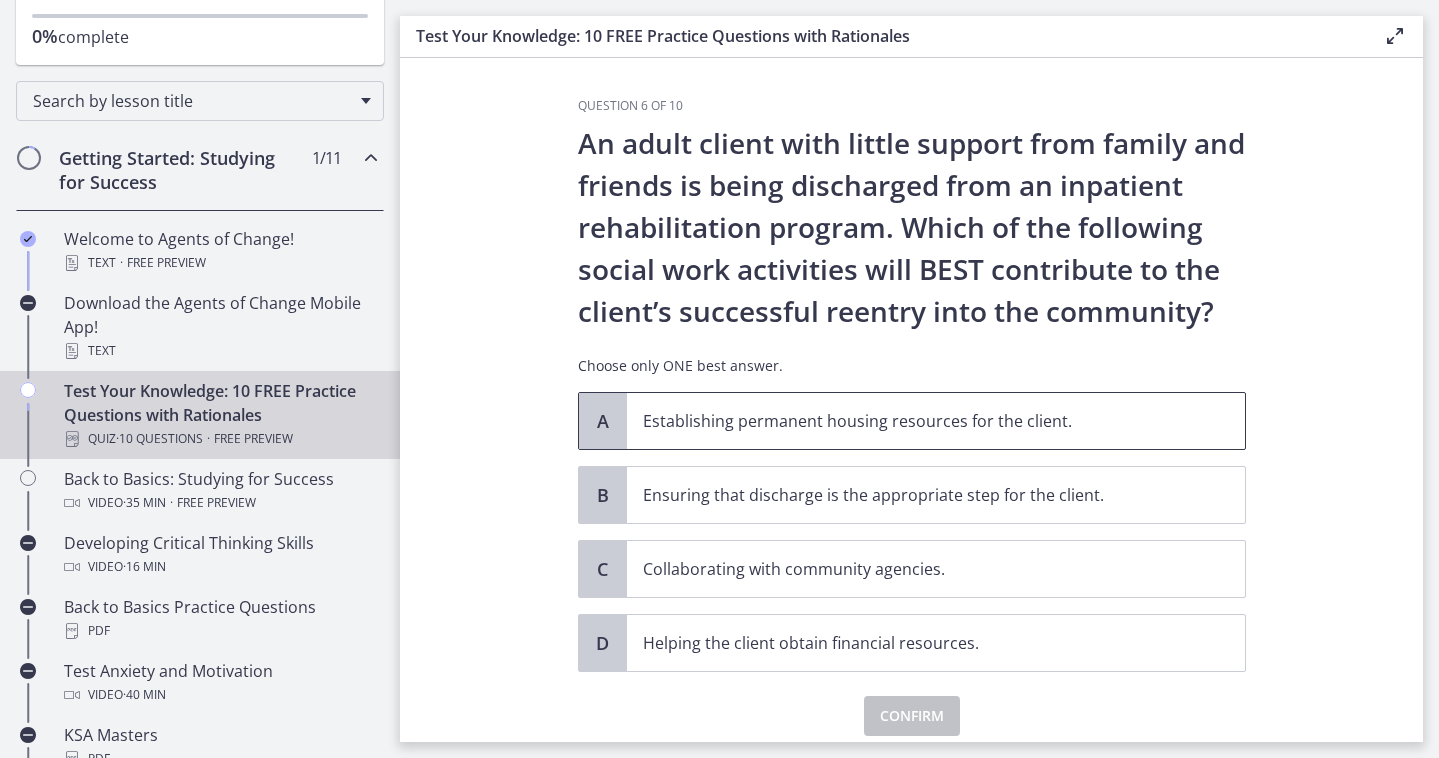 click on "Establishing permanent housing resources for the client." at bounding box center (936, 421) 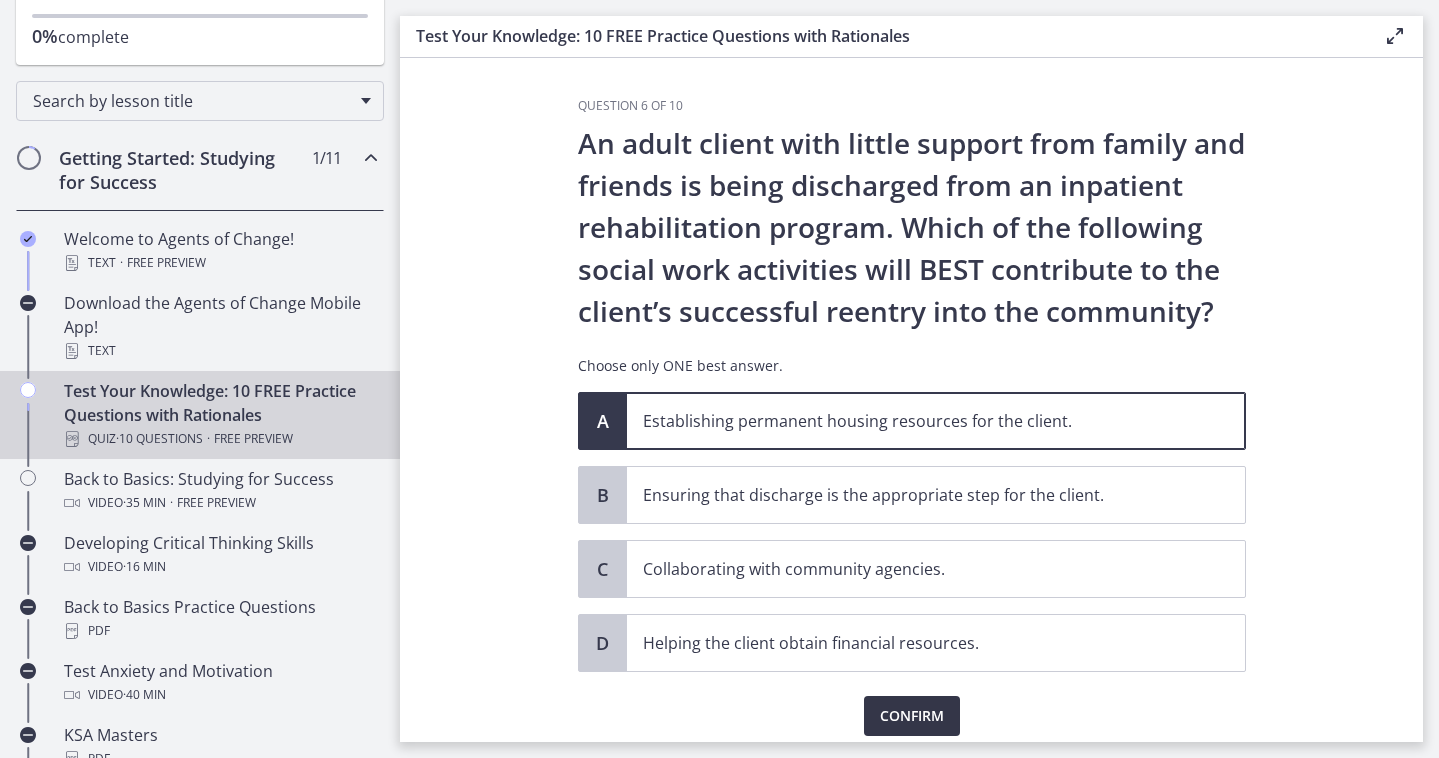 click on "Confirm" at bounding box center (912, 716) 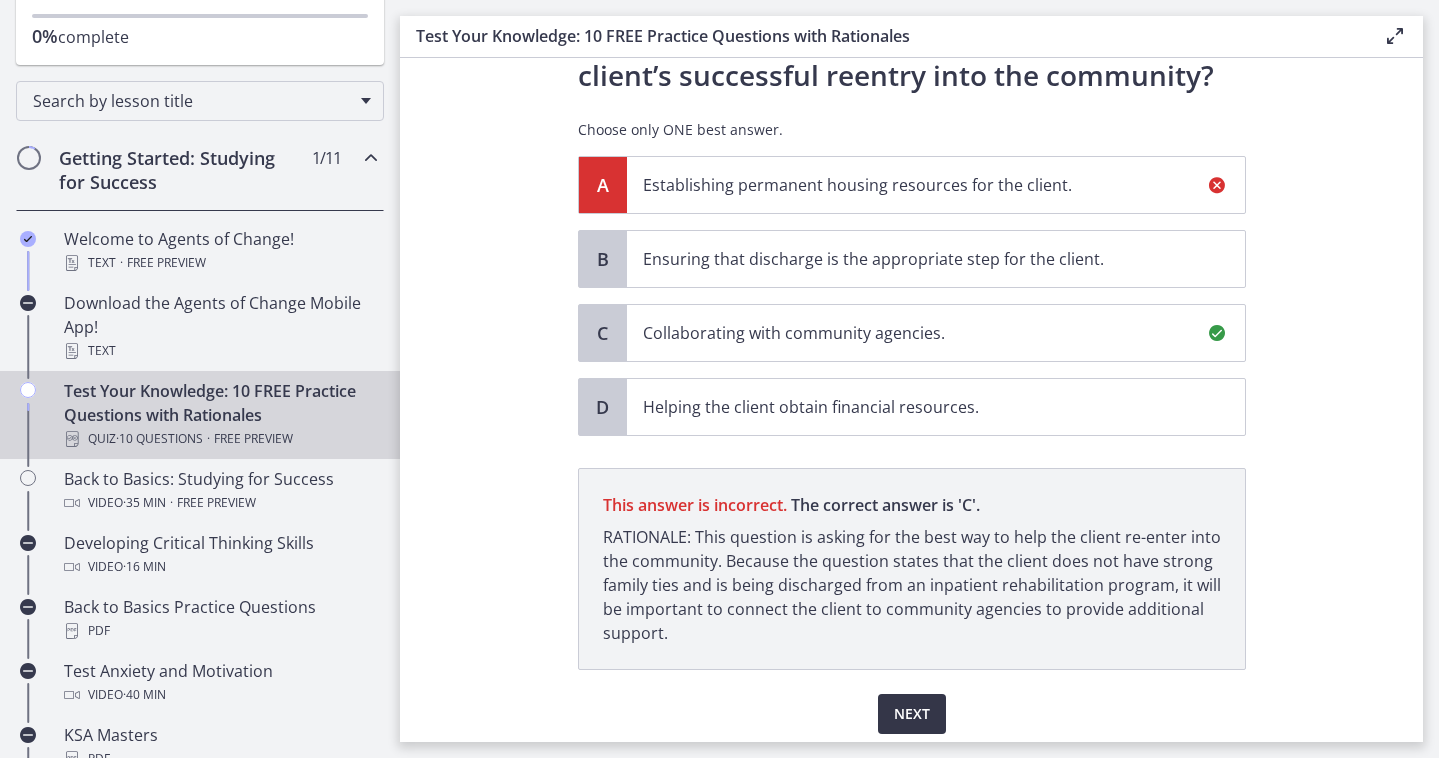 scroll, scrollTop: 308, scrollLeft: 0, axis: vertical 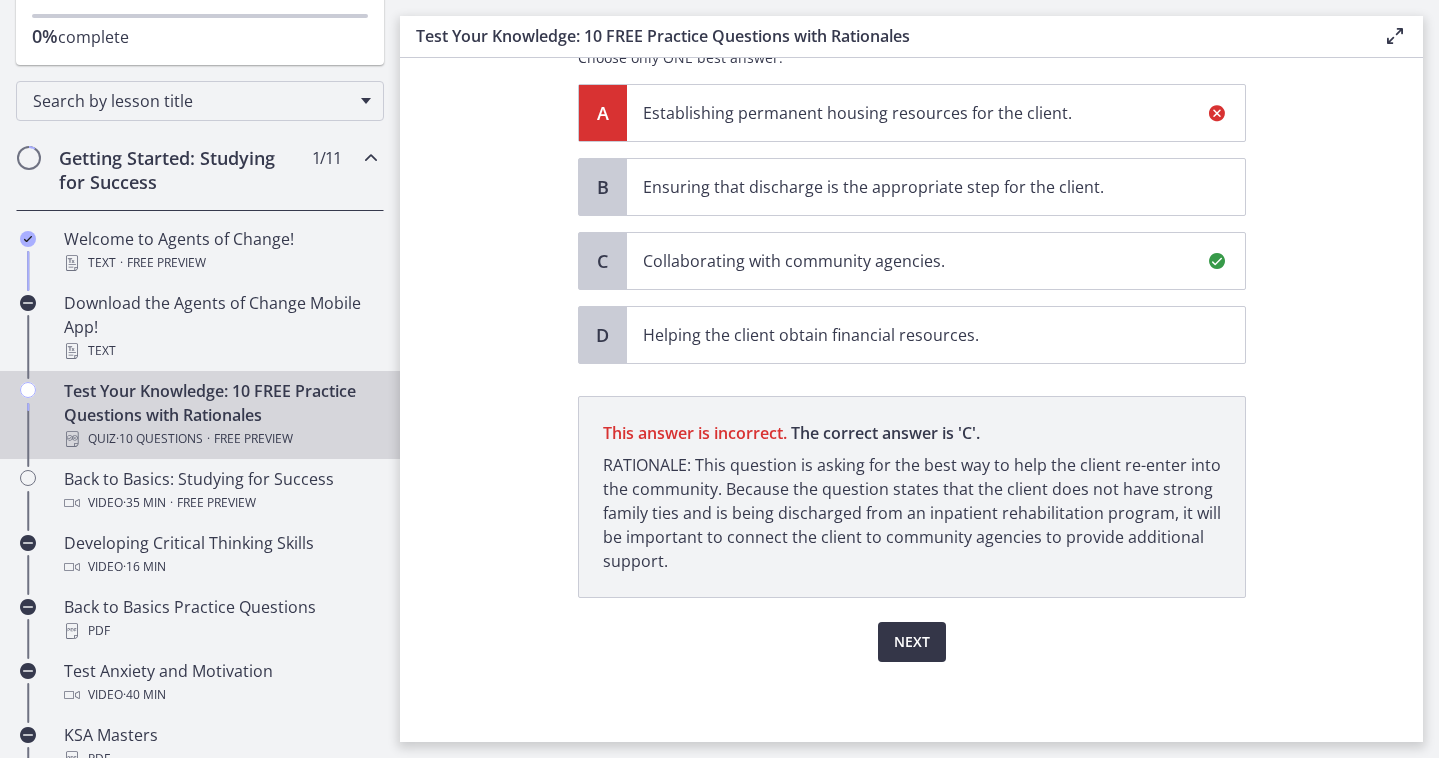 click on "Next" at bounding box center [912, 642] 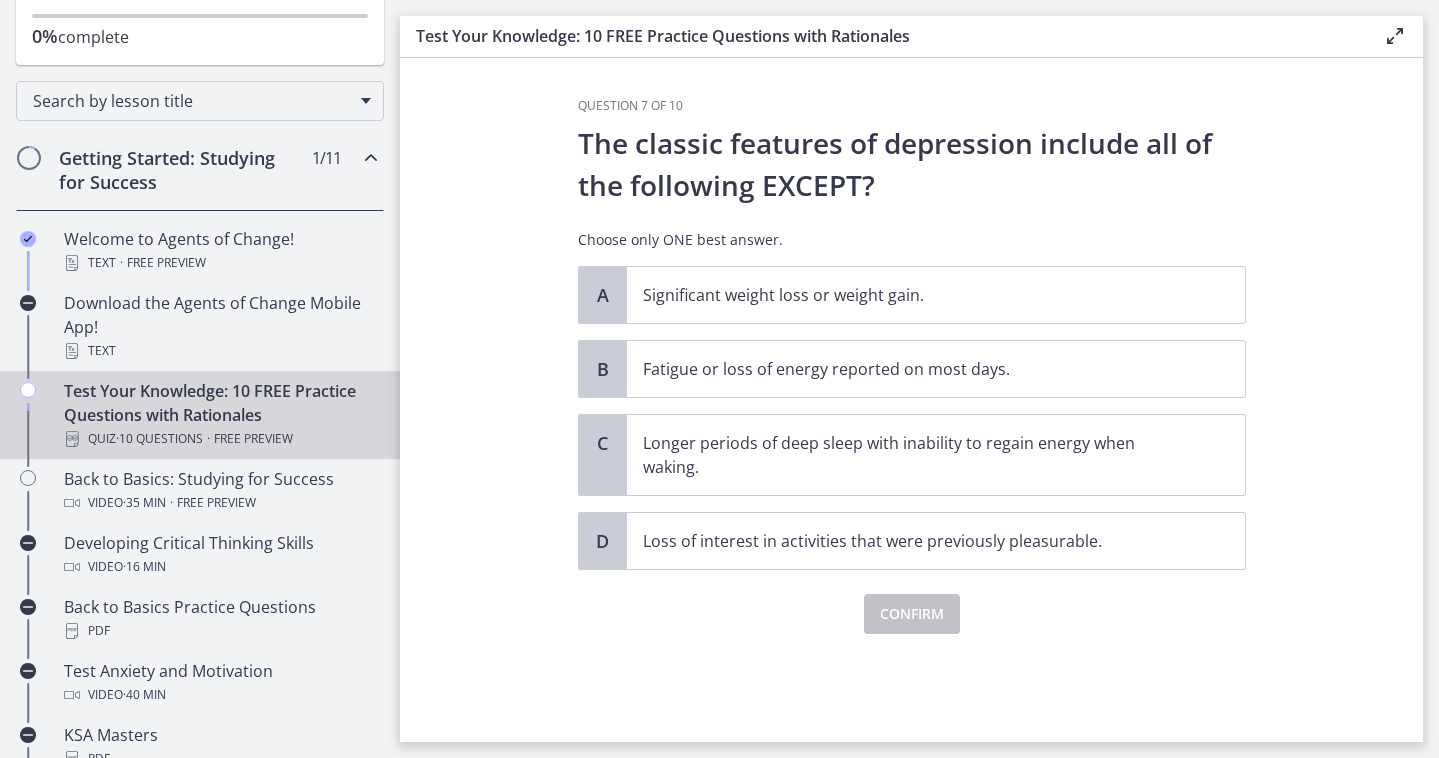 scroll, scrollTop: 0, scrollLeft: 0, axis: both 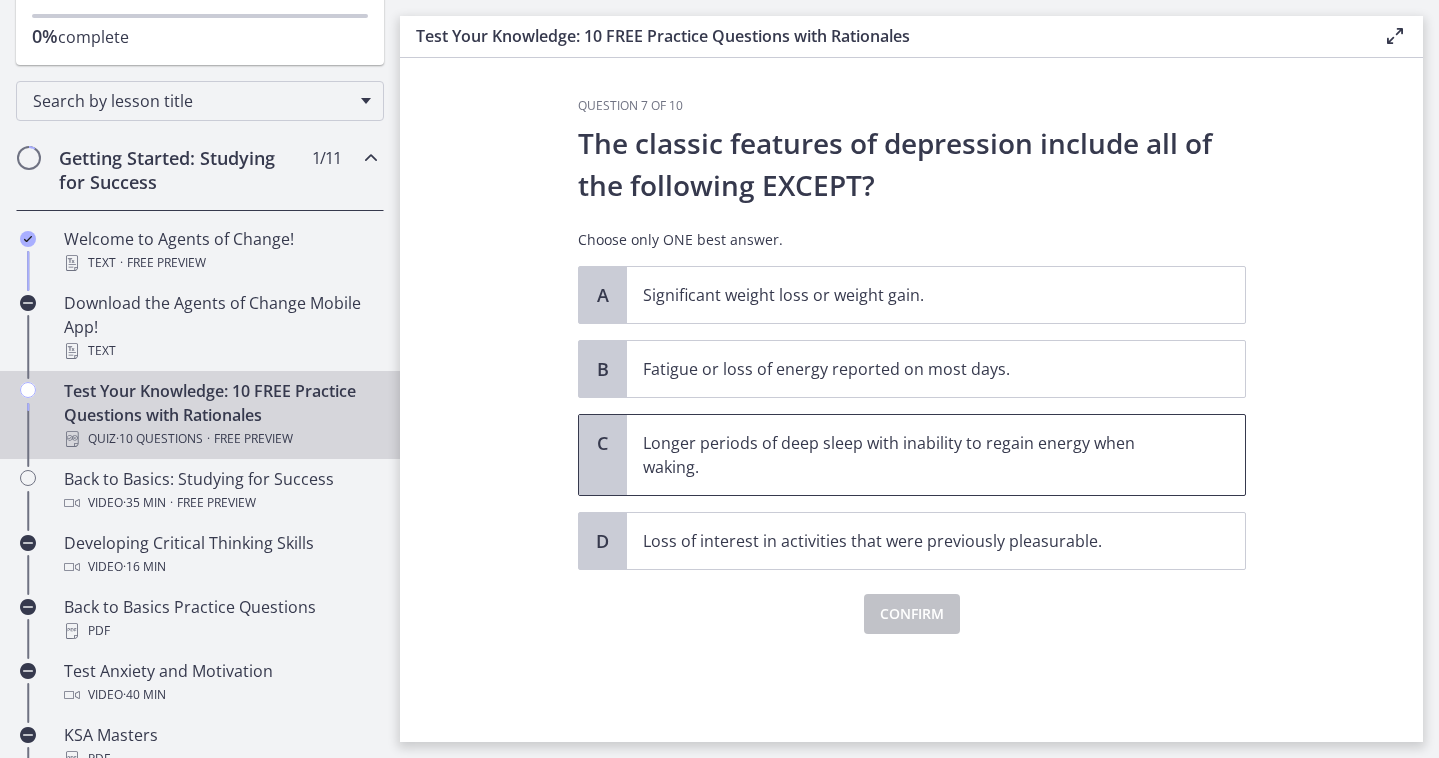 click on "Longer periods of deep sleep with inability to regain energy when waking." at bounding box center (916, 455) 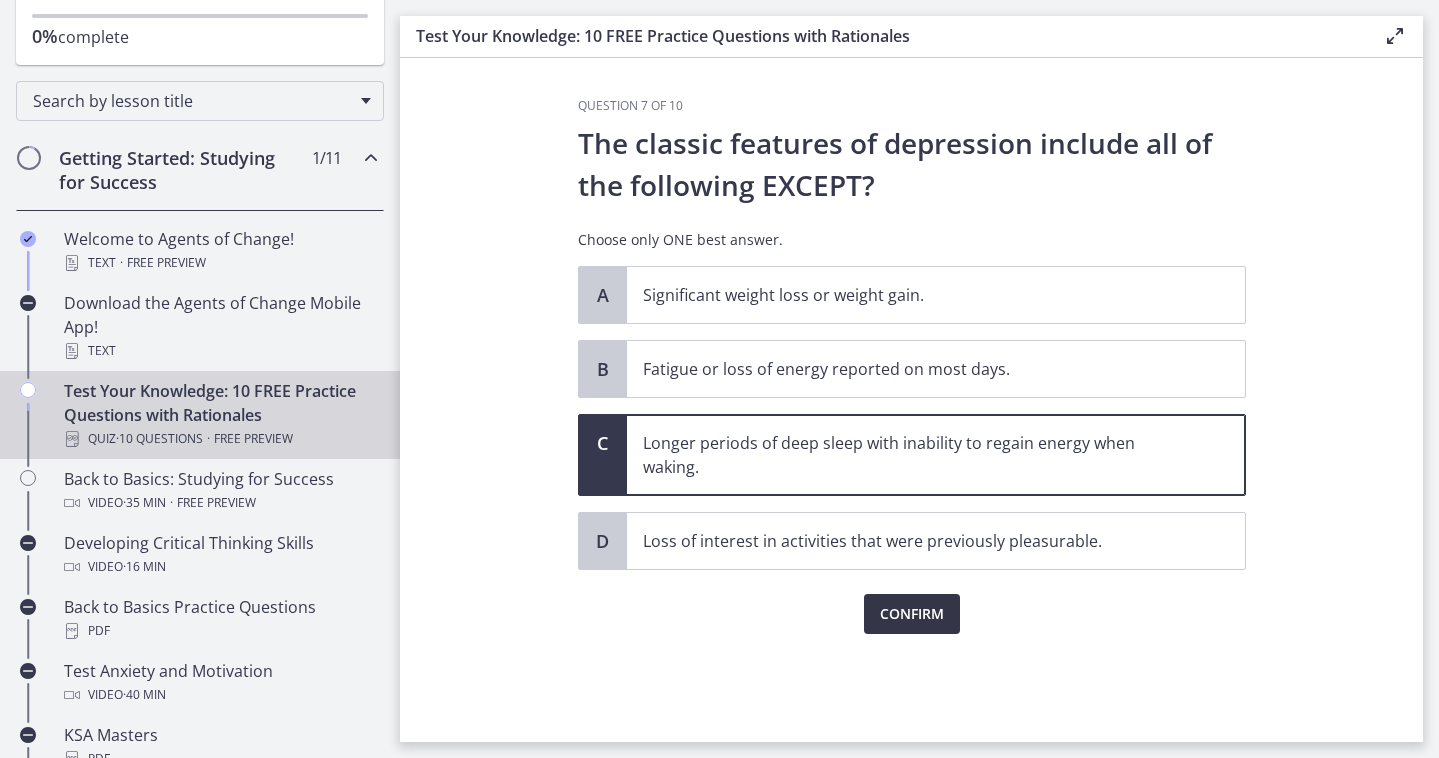 click on "Confirm" at bounding box center [912, 614] 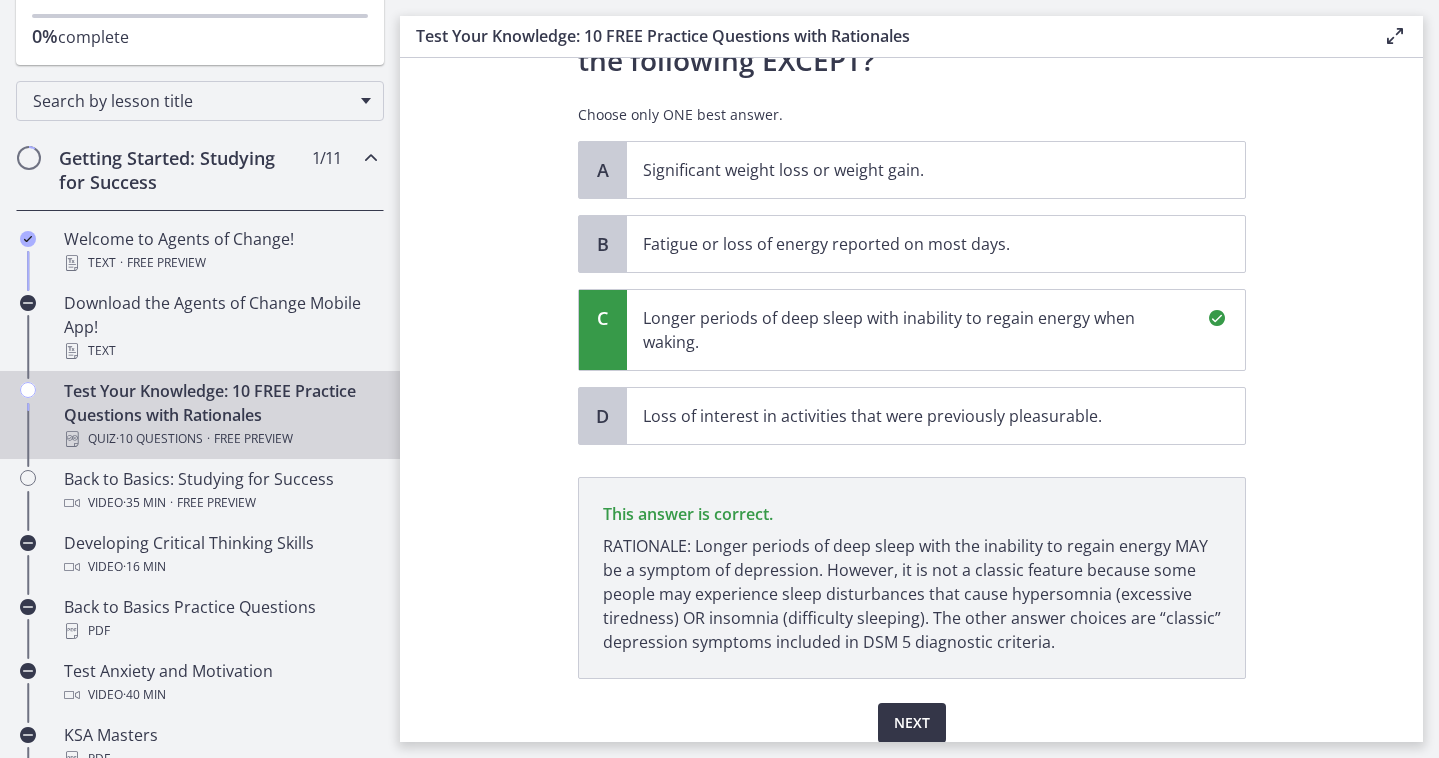 scroll, scrollTop: 206, scrollLeft: 0, axis: vertical 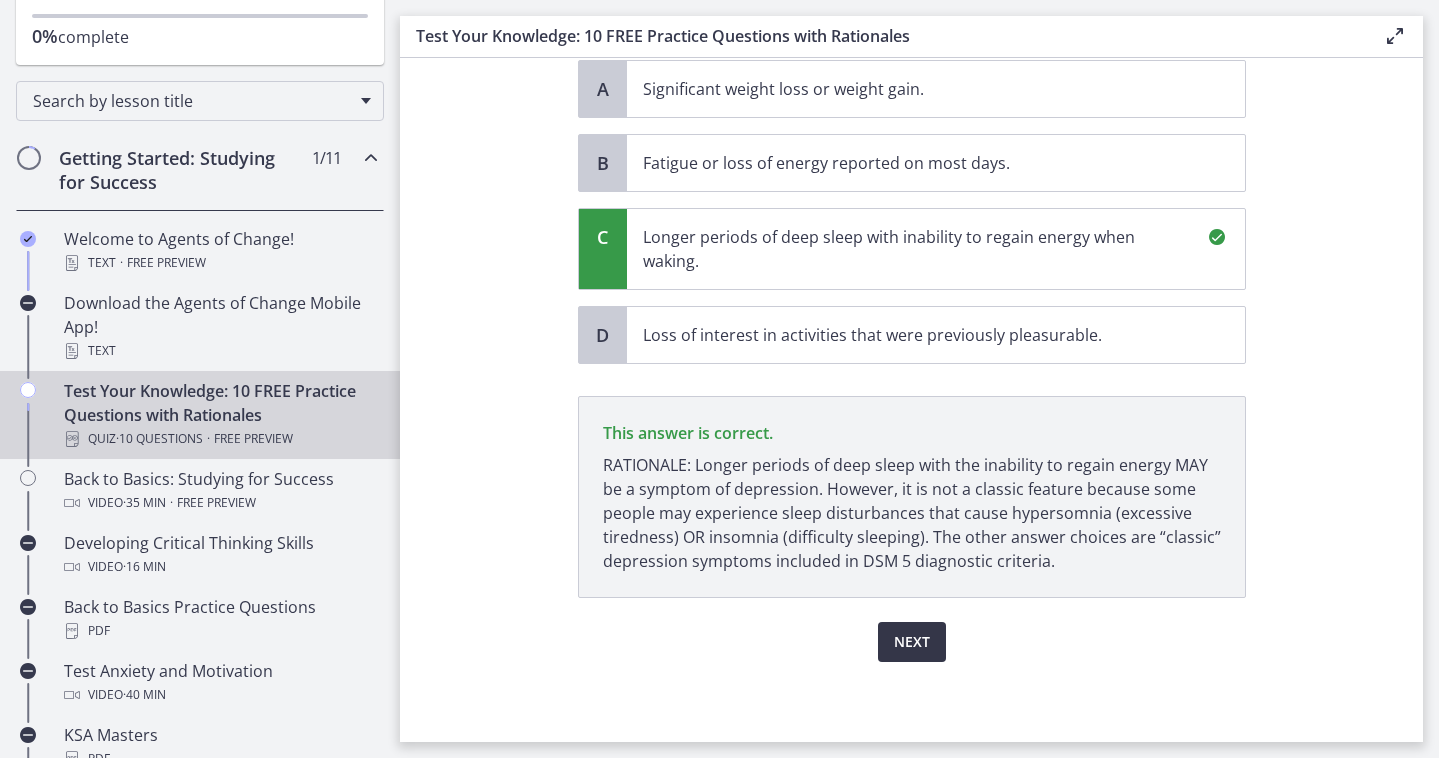 click on "Next" at bounding box center (912, 642) 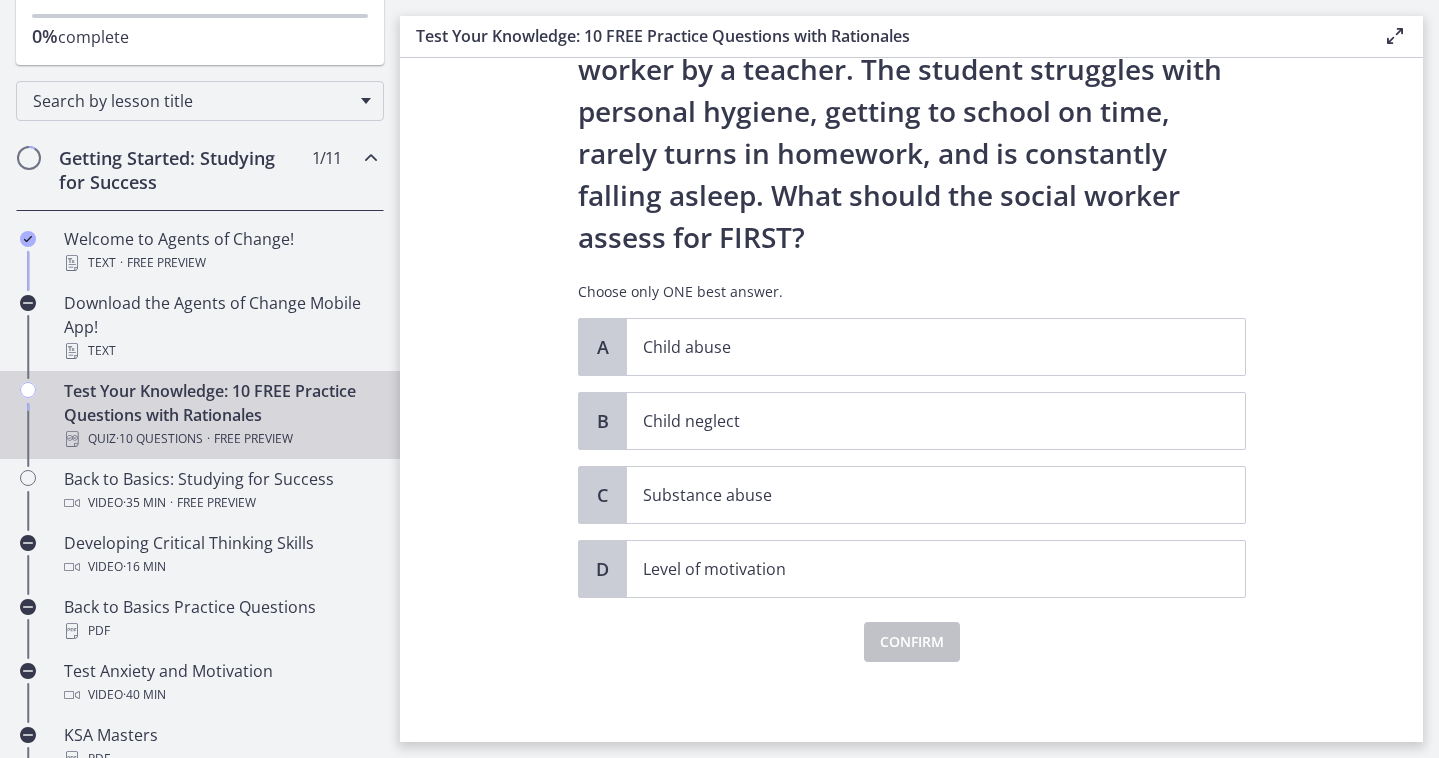 scroll, scrollTop: 0, scrollLeft: 0, axis: both 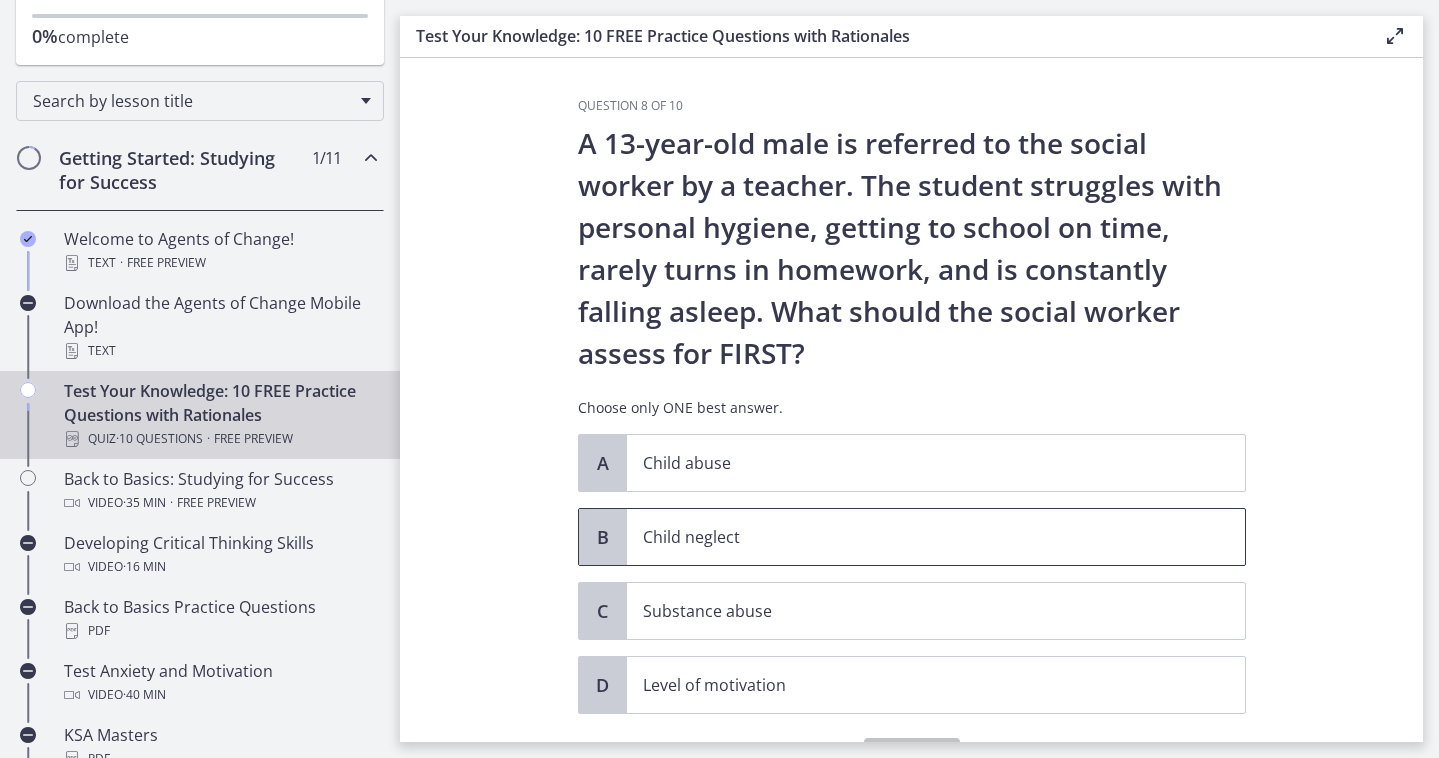 click on "Child neglect" at bounding box center (916, 537) 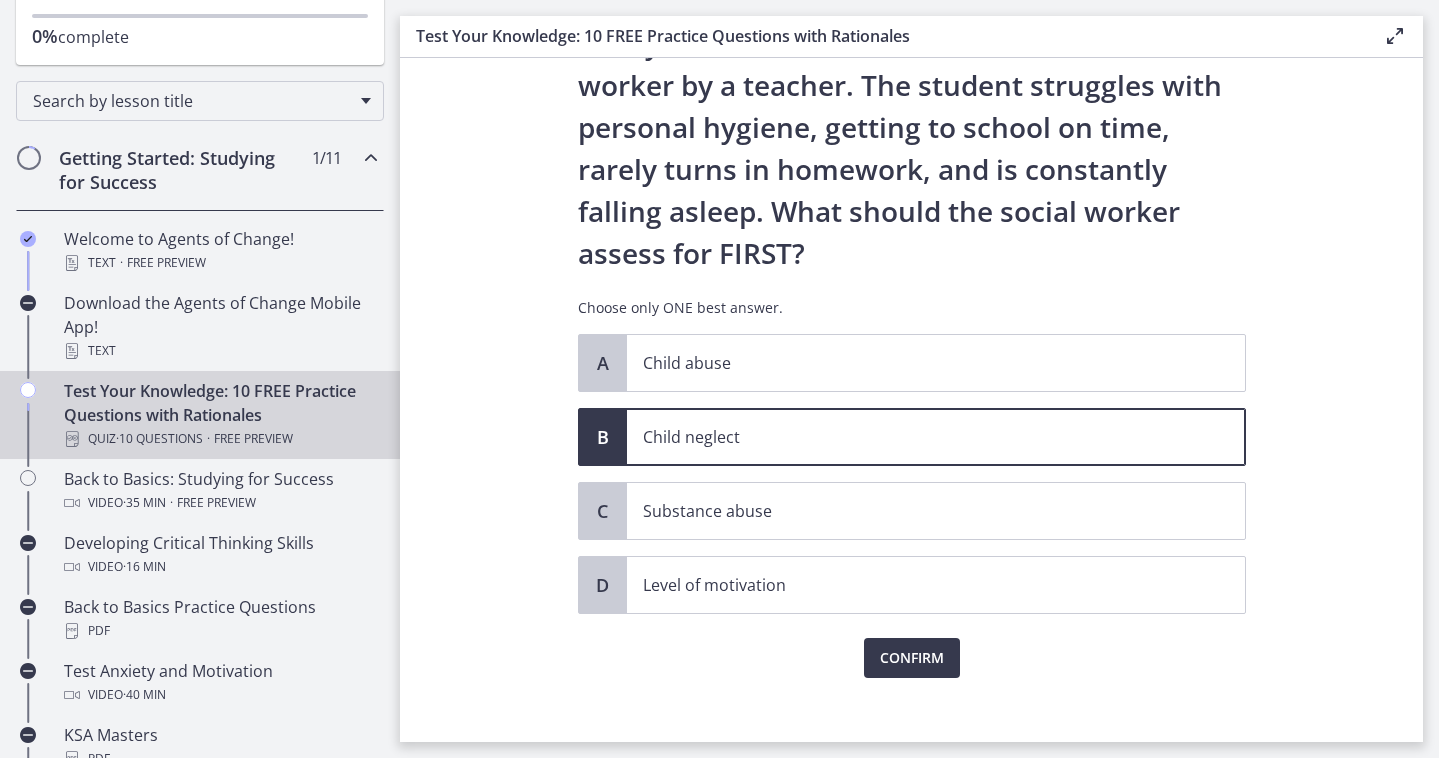 scroll, scrollTop: 116, scrollLeft: 0, axis: vertical 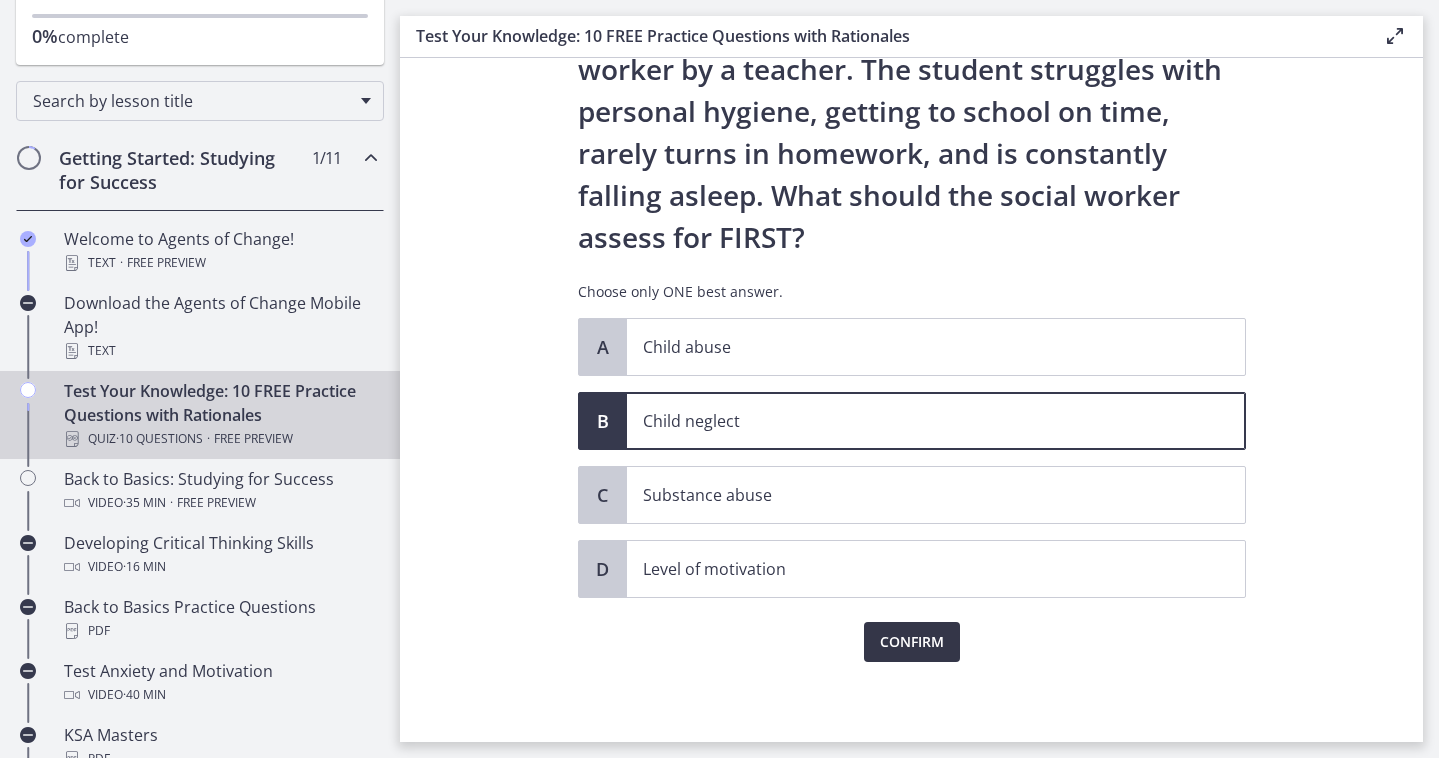 click on "Confirm" at bounding box center [912, 642] 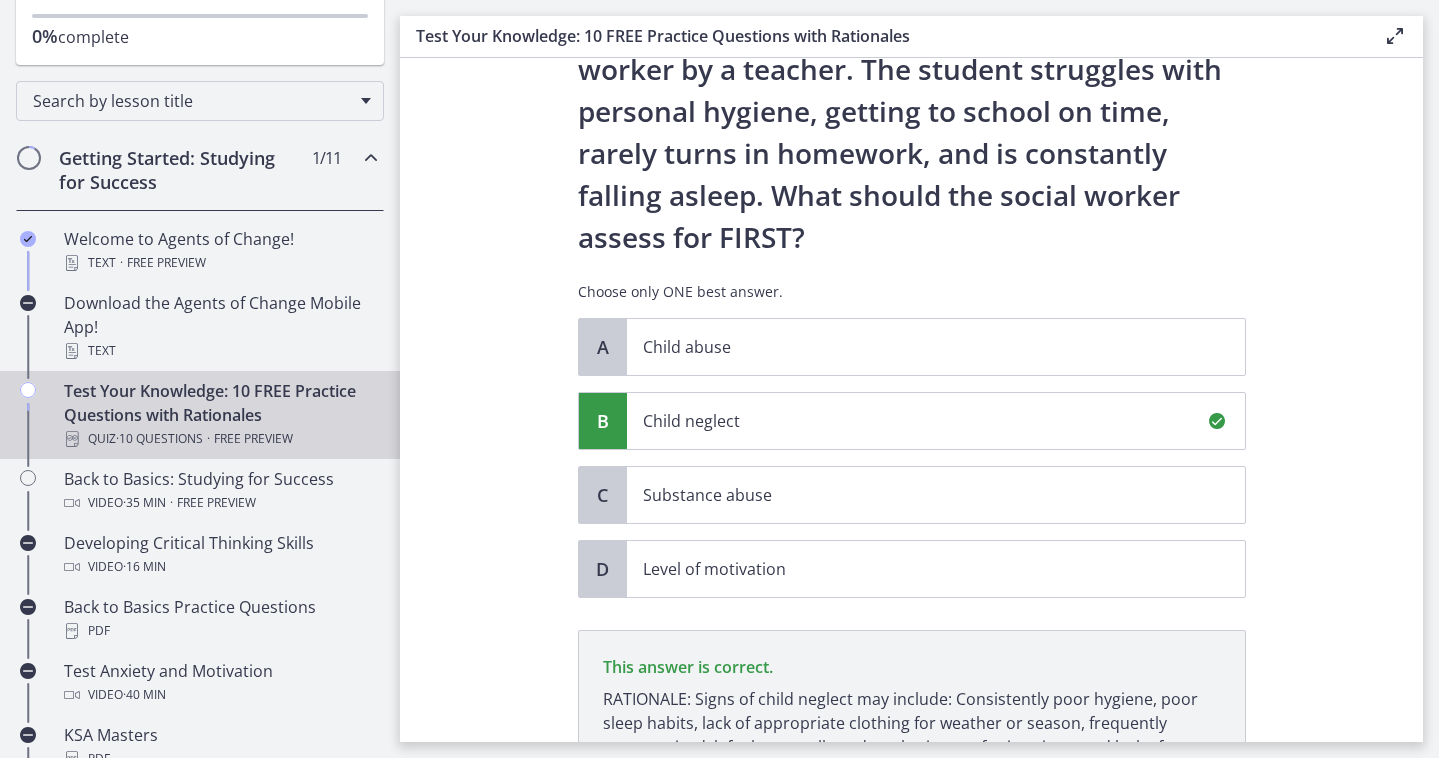 scroll, scrollTop: 350, scrollLeft: 0, axis: vertical 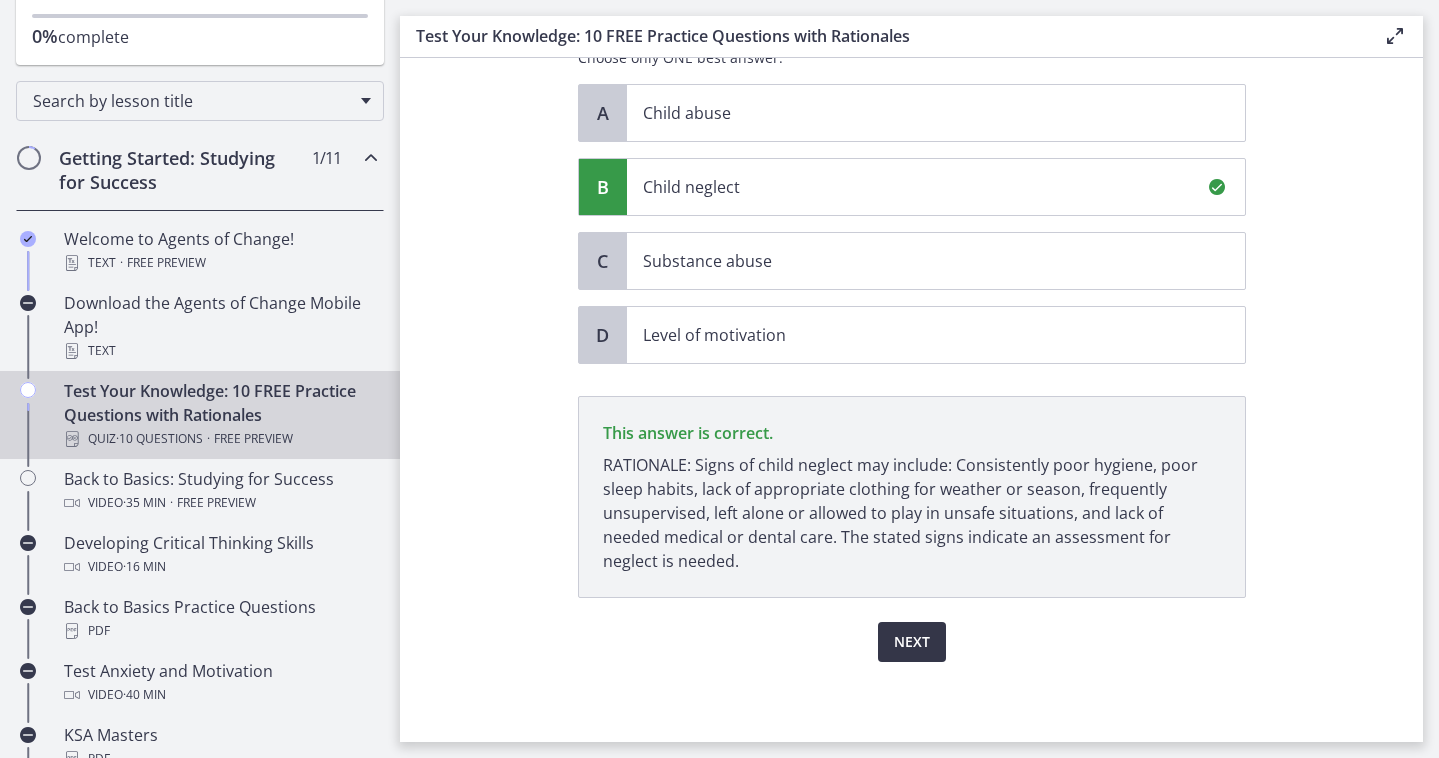 click on "Next" at bounding box center [912, 642] 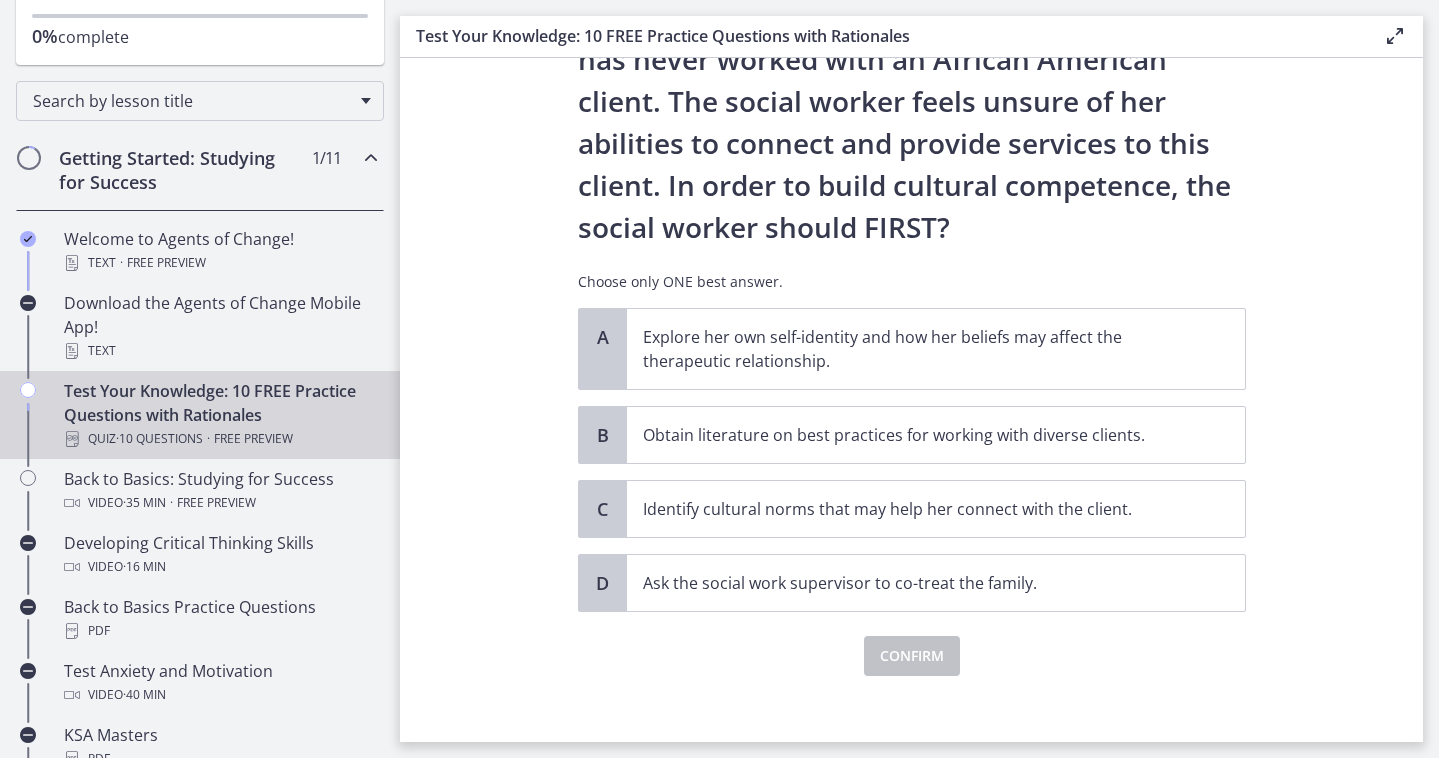 scroll, scrollTop: 255, scrollLeft: 0, axis: vertical 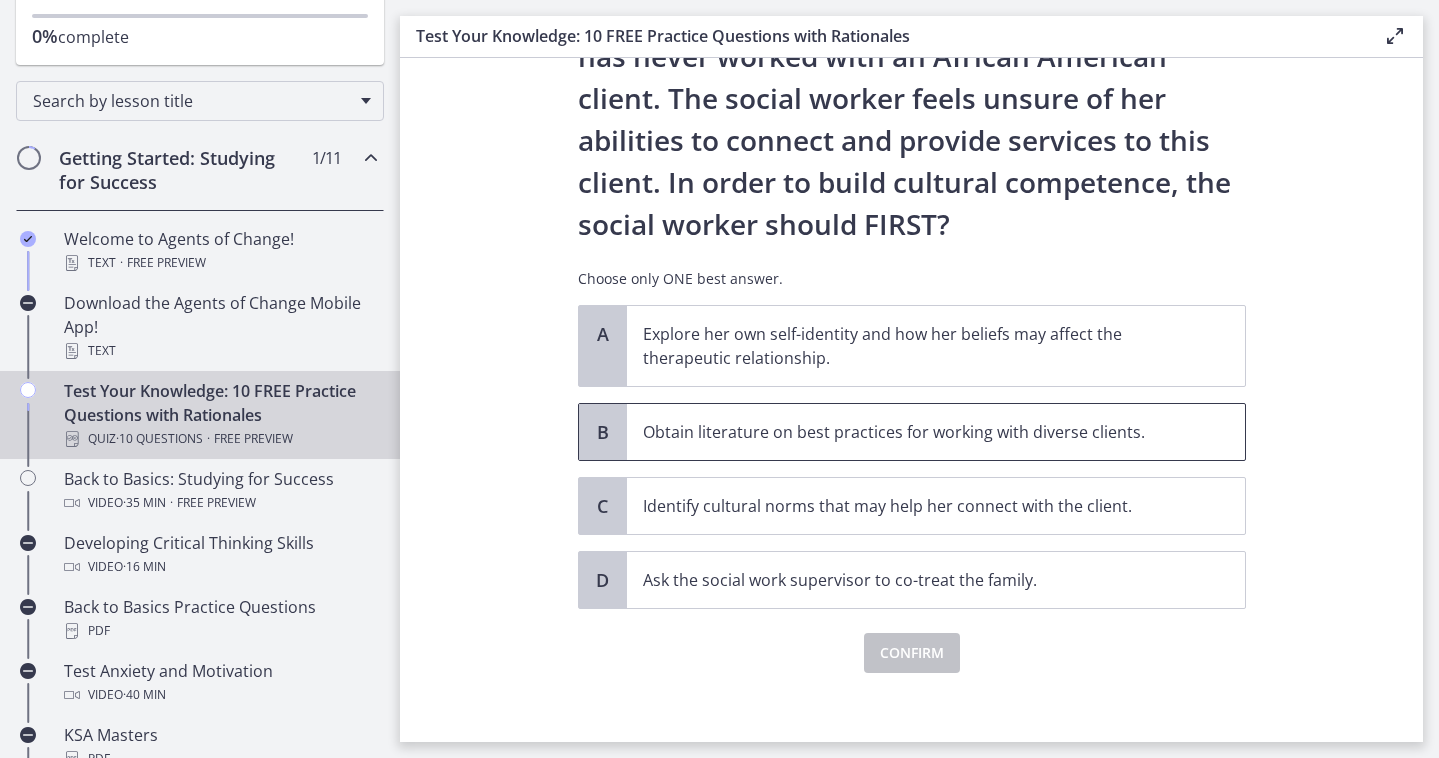 click on "Obtain literature on best practices for working with diverse clients." at bounding box center [936, 432] 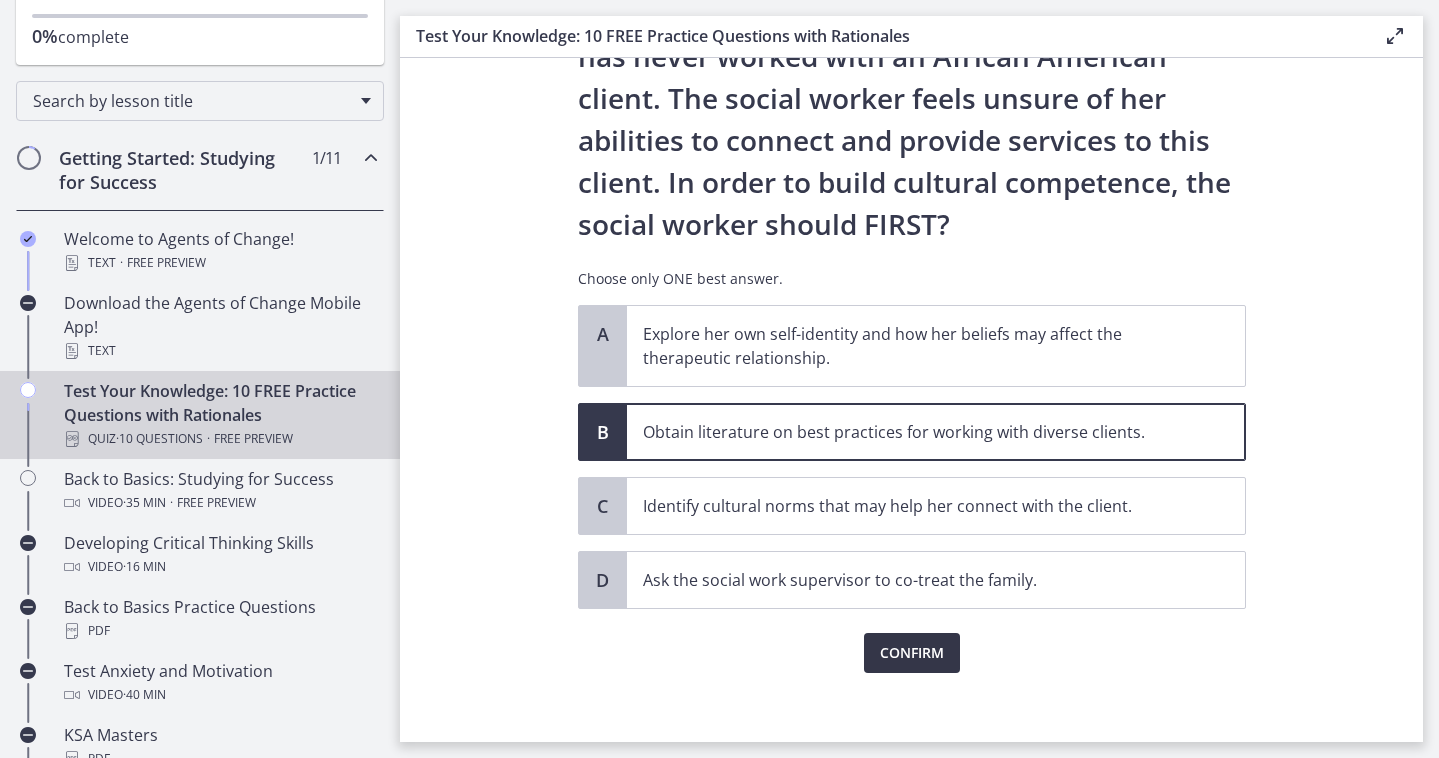 click on "Confirm" at bounding box center (912, 653) 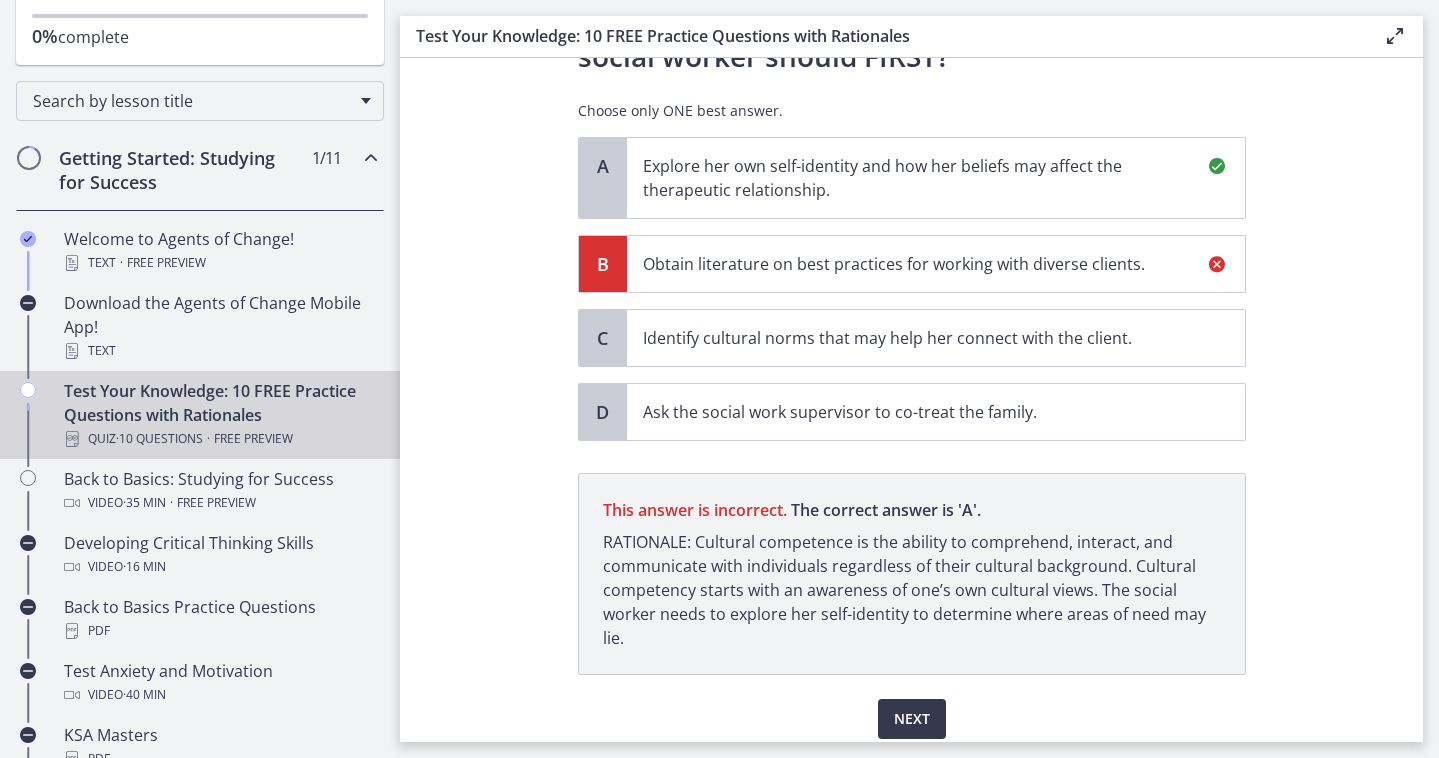 scroll, scrollTop: 500, scrollLeft: 0, axis: vertical 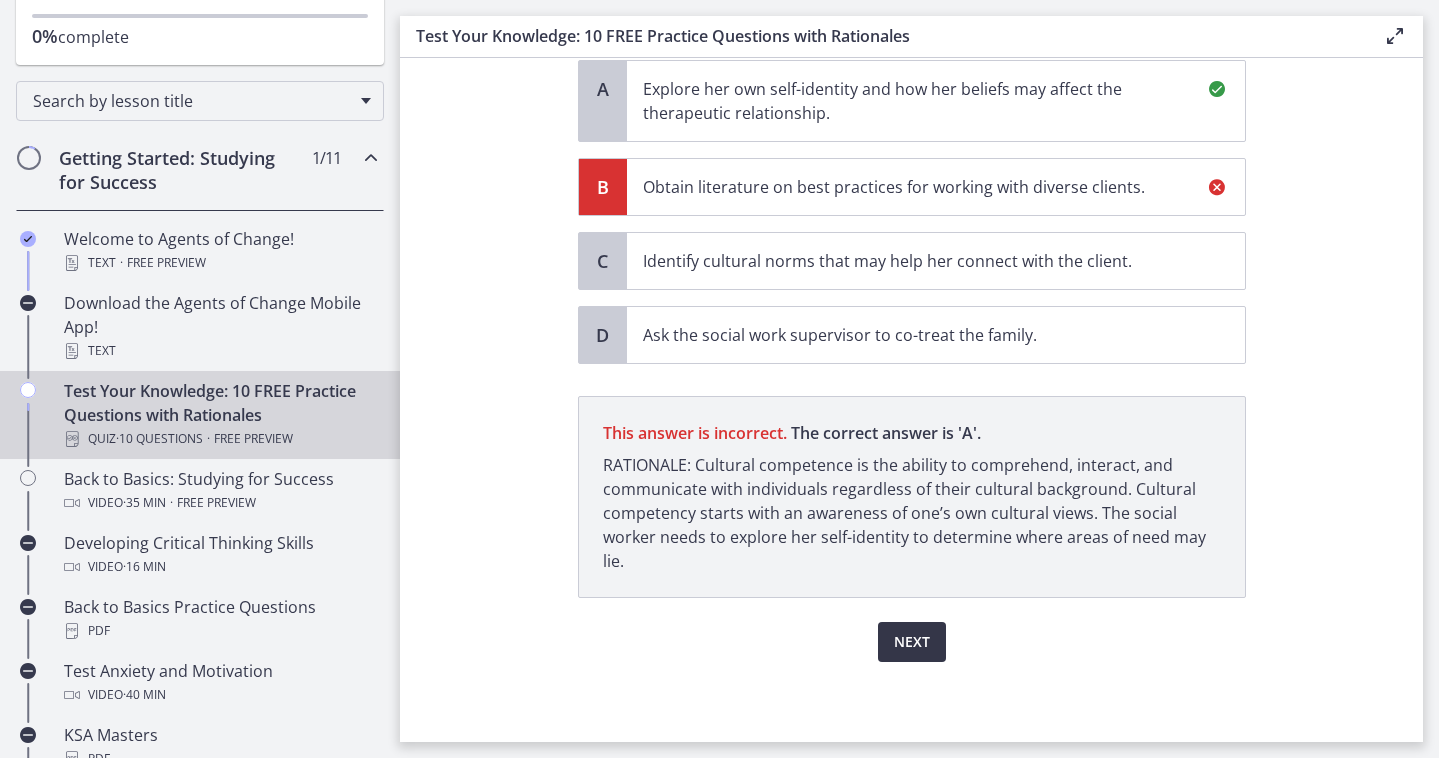 click on "Next" at bounding box center [912, 642] 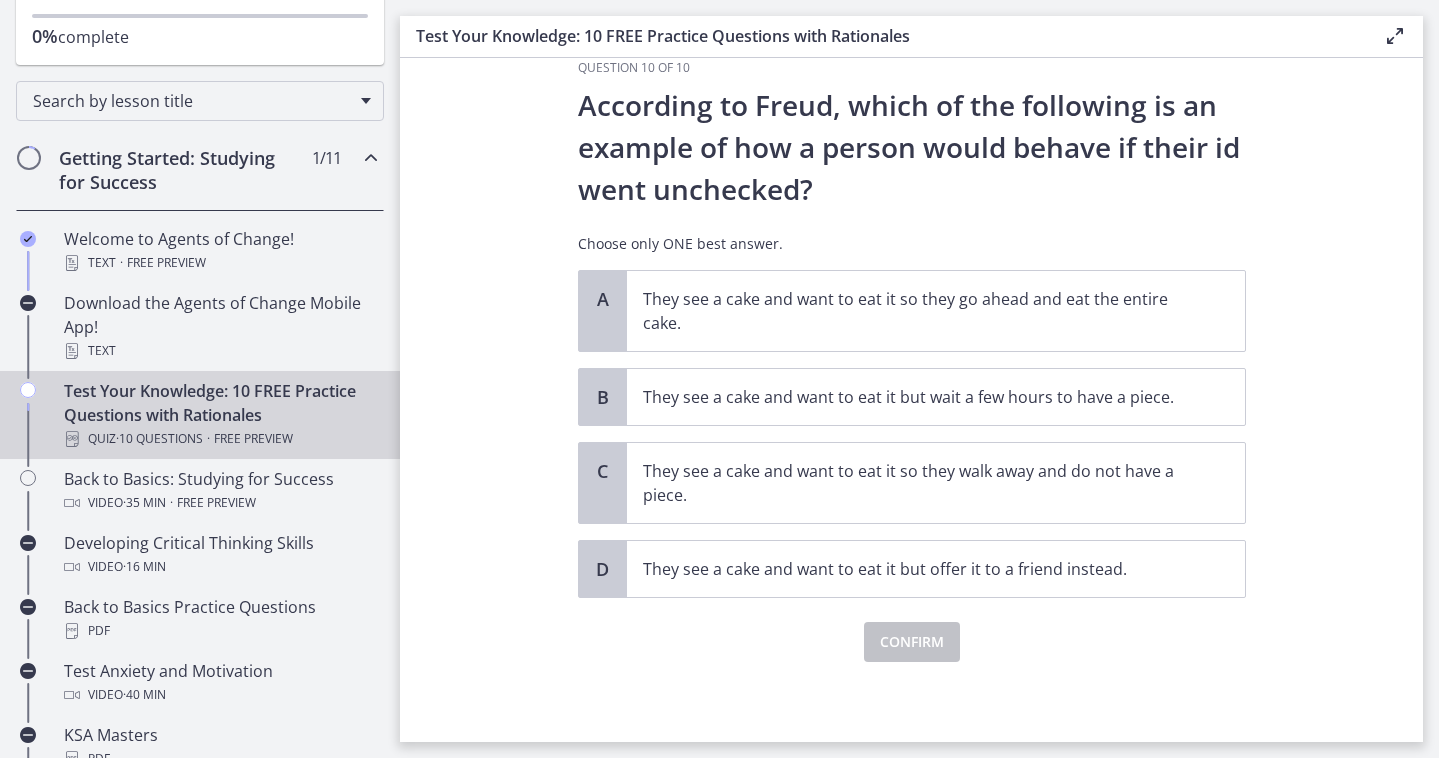 scroll, scrollTop: 0, scrollLeft: 0, axis: both 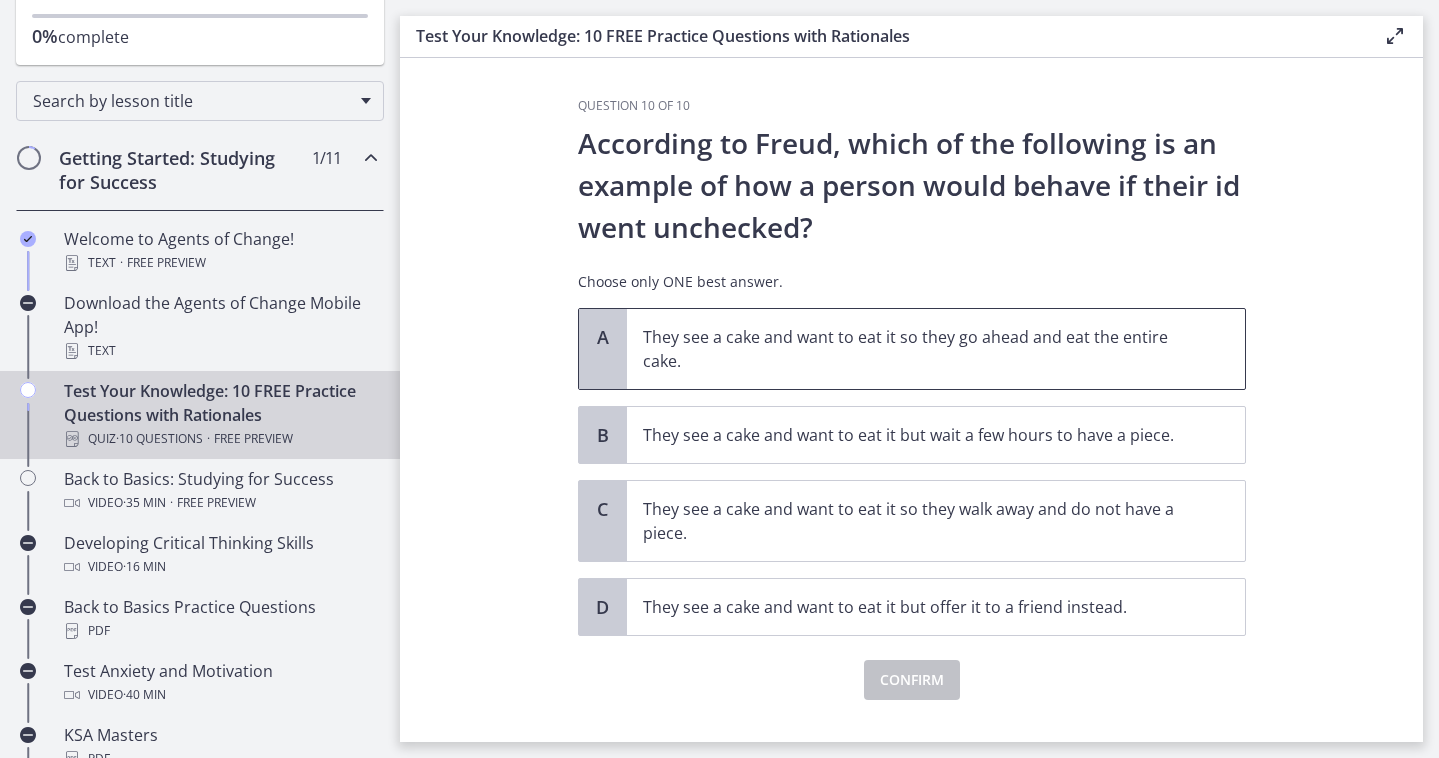 click on "They see a cake and want to eat it so they go ahead and eat the entire cake." at bounding box center (916, 349) 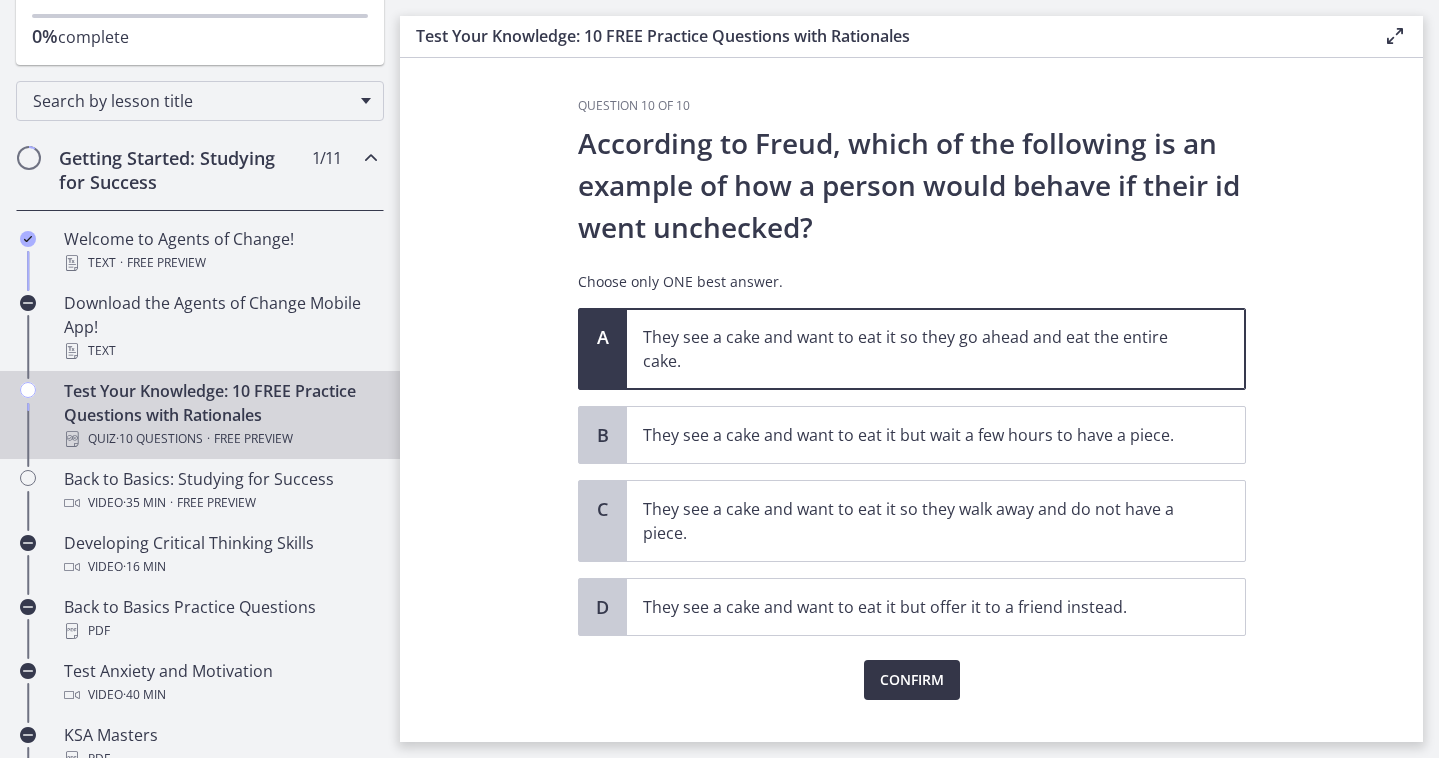 click on "Confirm" at bounding box center (912, 680) 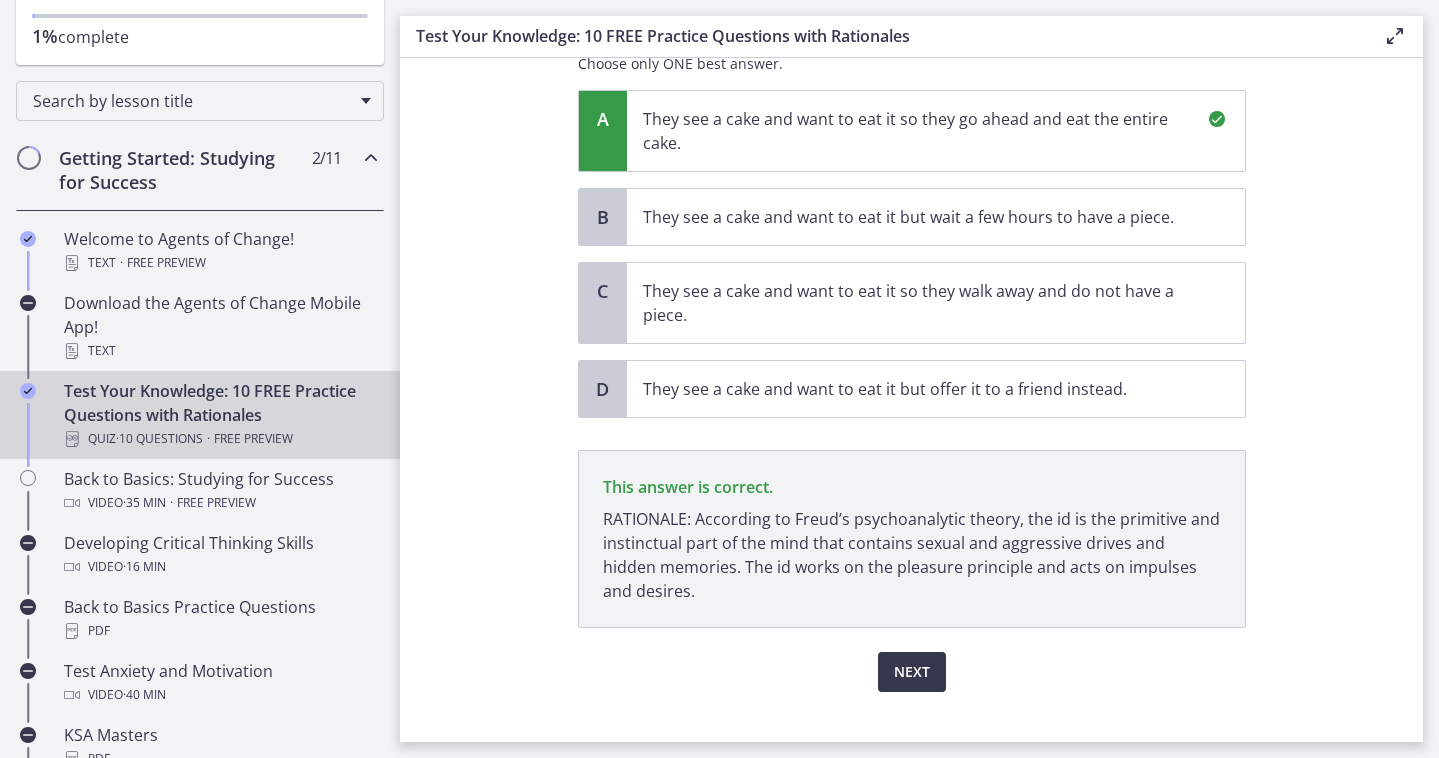 scroll, scrollTop: 248, scrollLeft: 0, axis: vertical 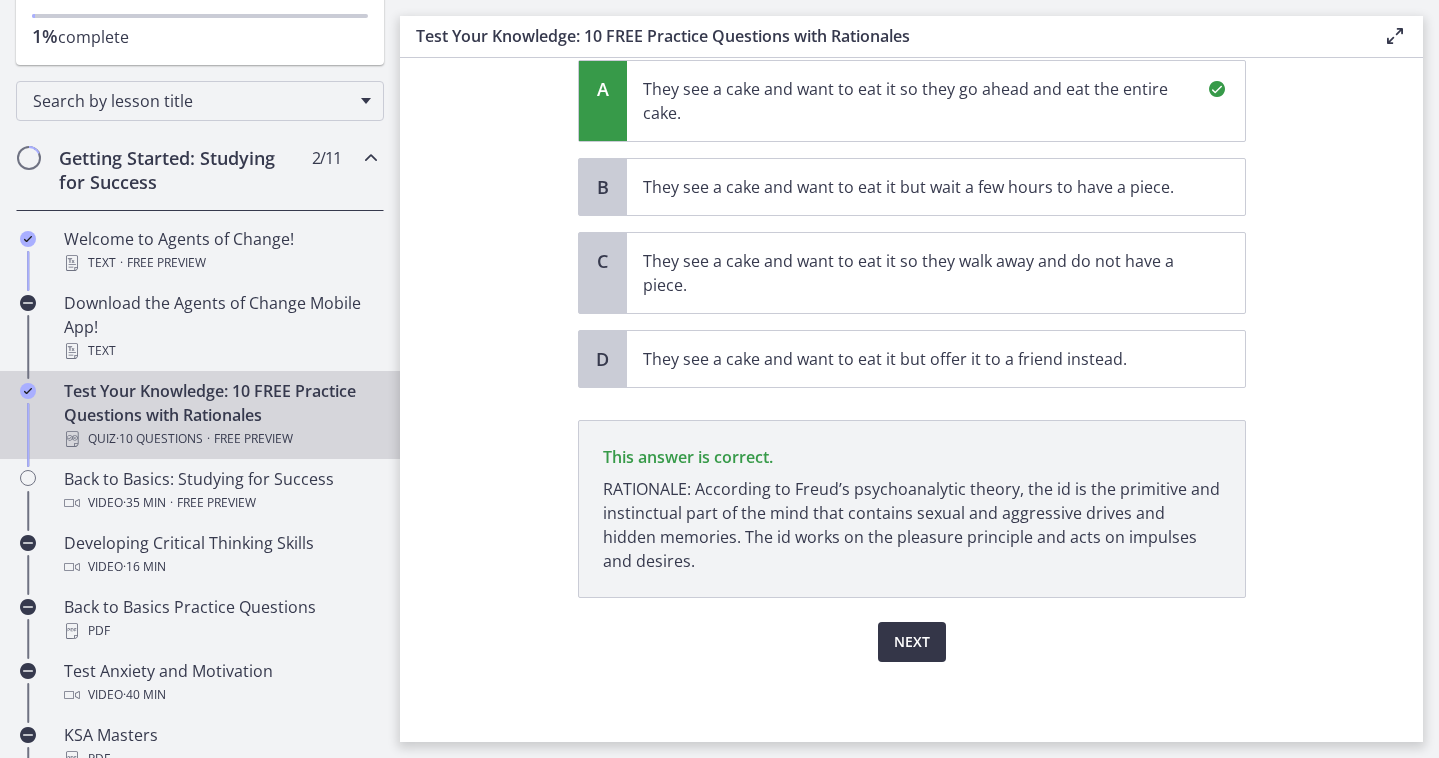 click on "Next" at bounding box center [912, 642] 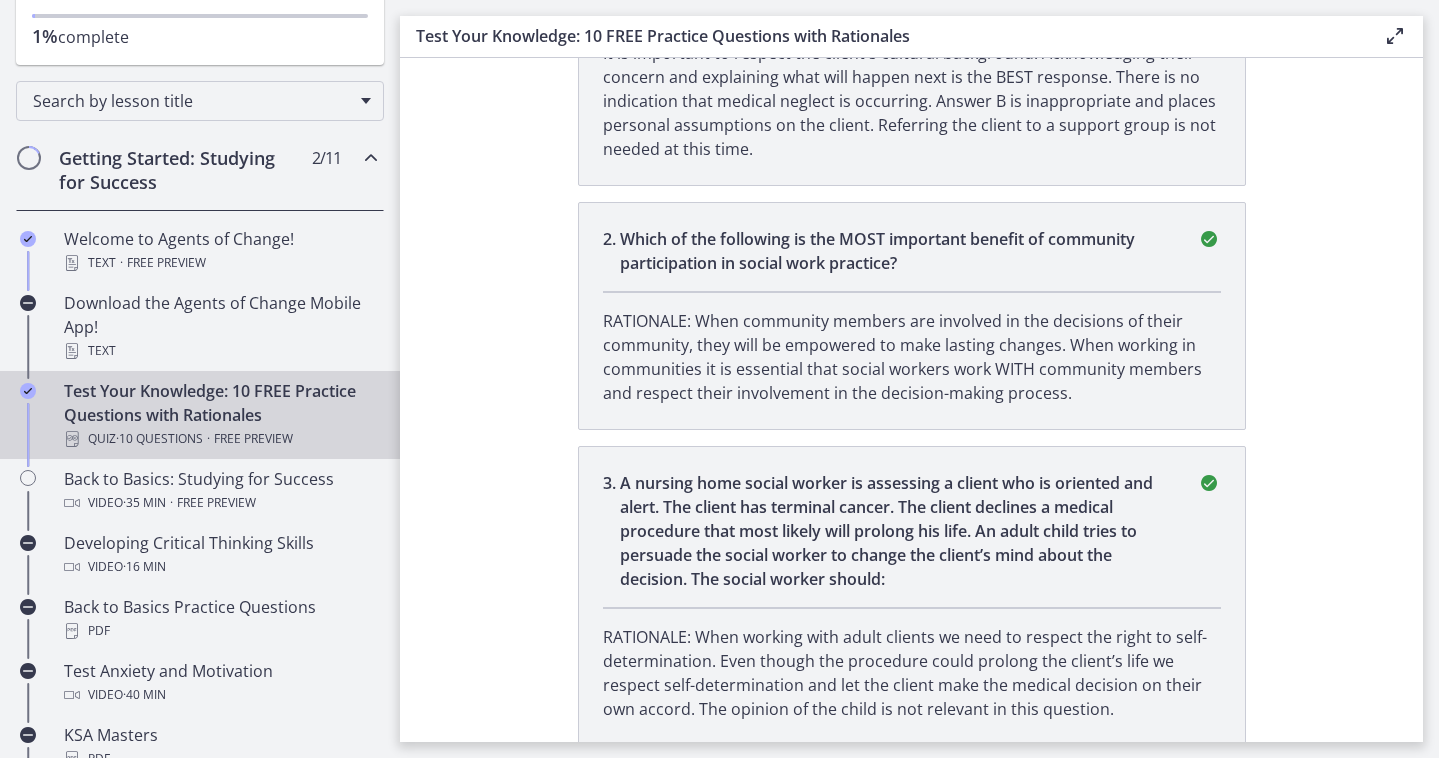 scroll, scrollTop: 0, scrollLeft: 0, axis: both 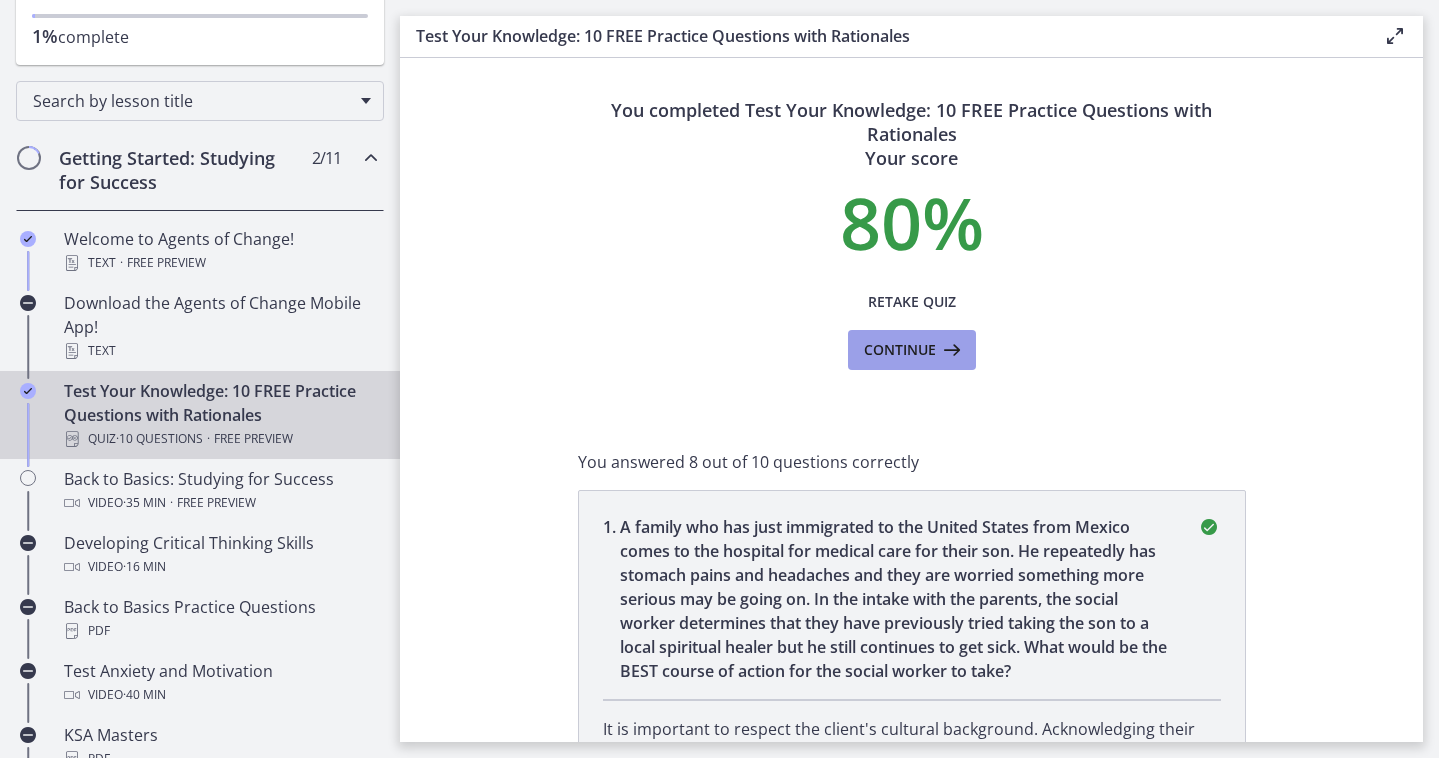 click at bounding box center [950, 350] 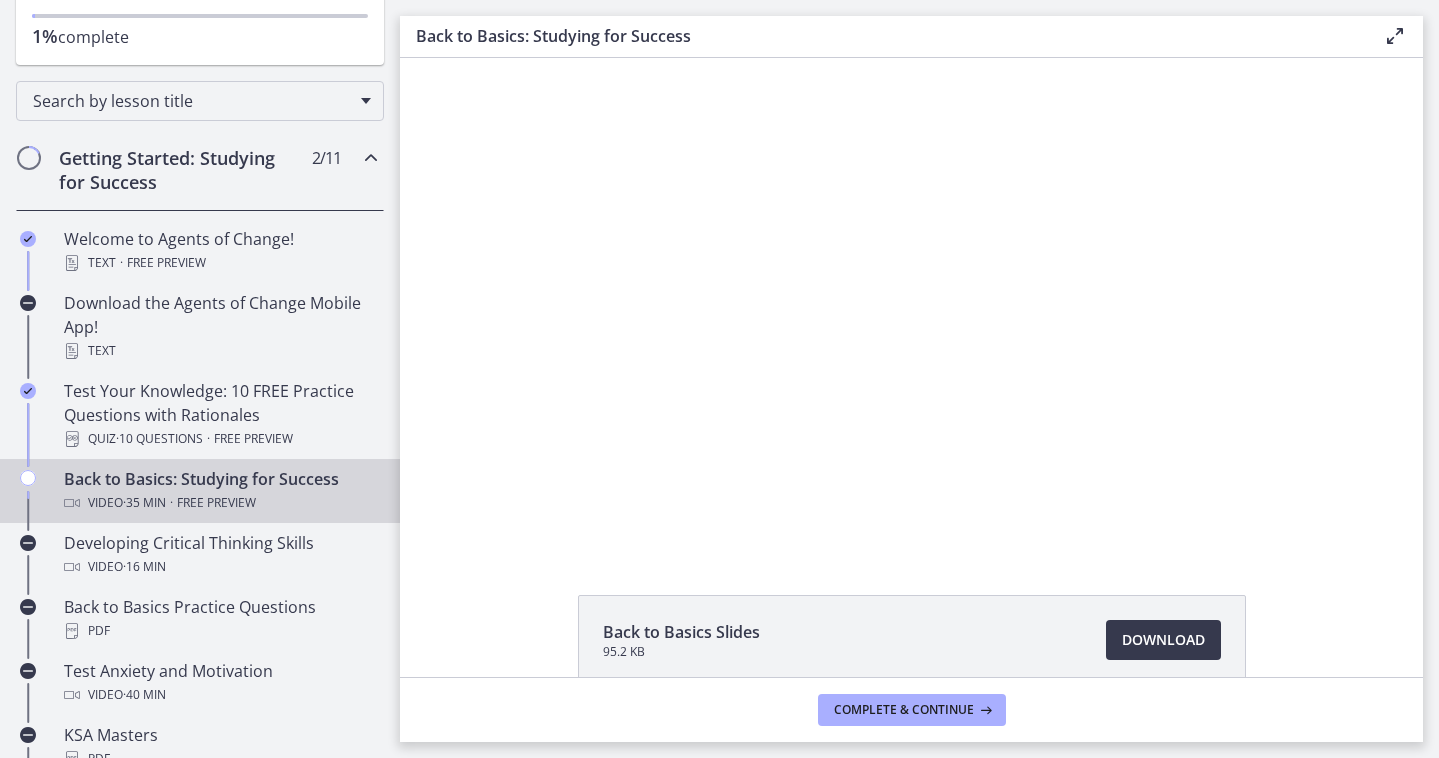 scroll, scrollTop: 0, scrollLeft: 0, axis: both 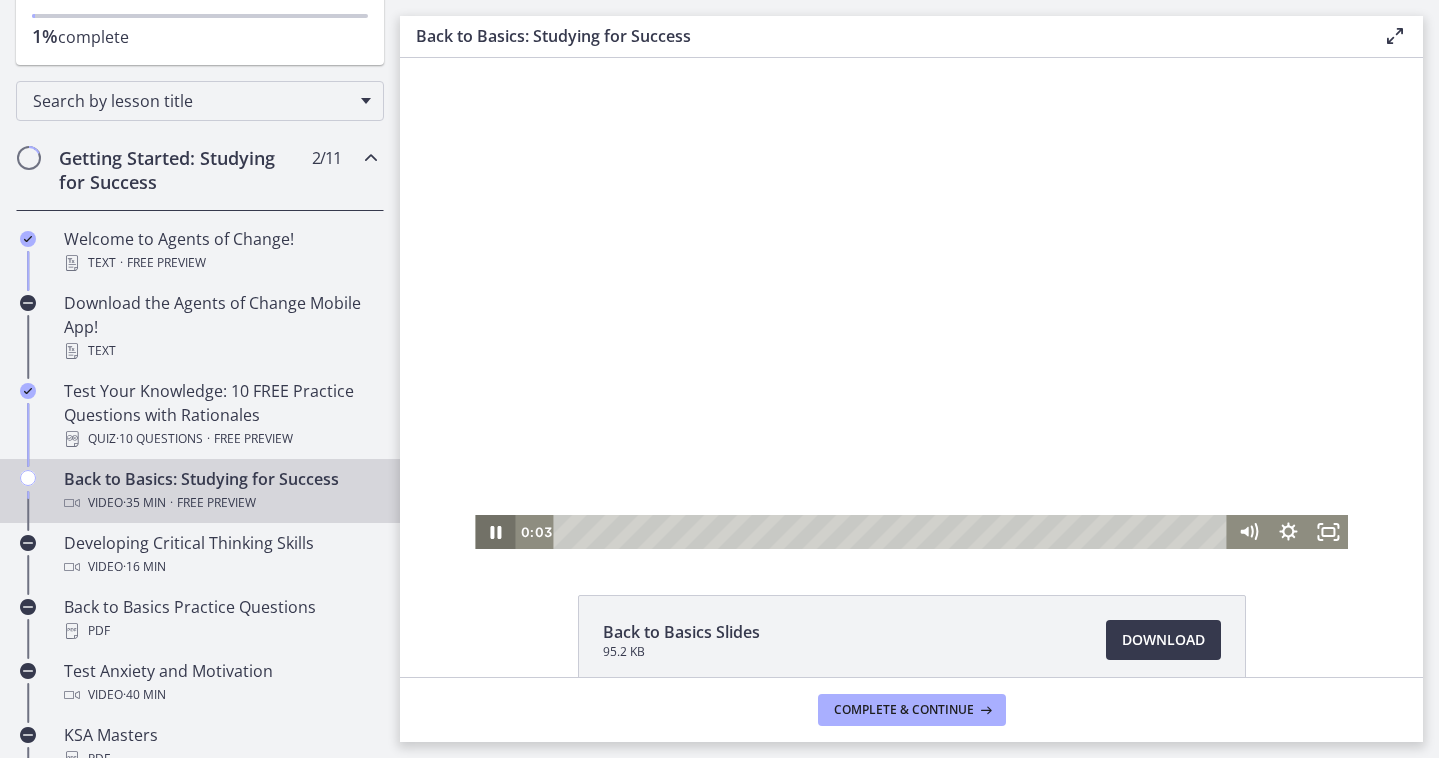 click 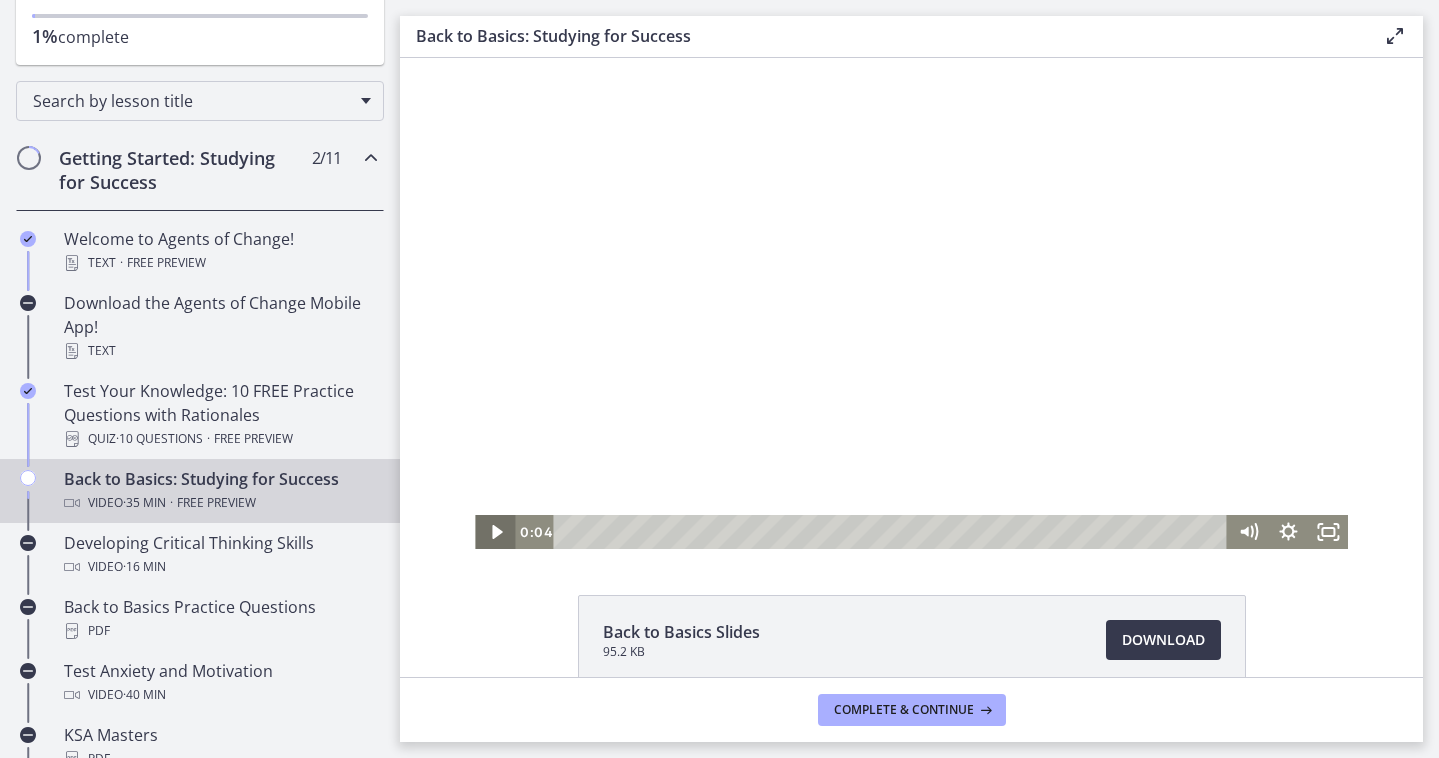 click 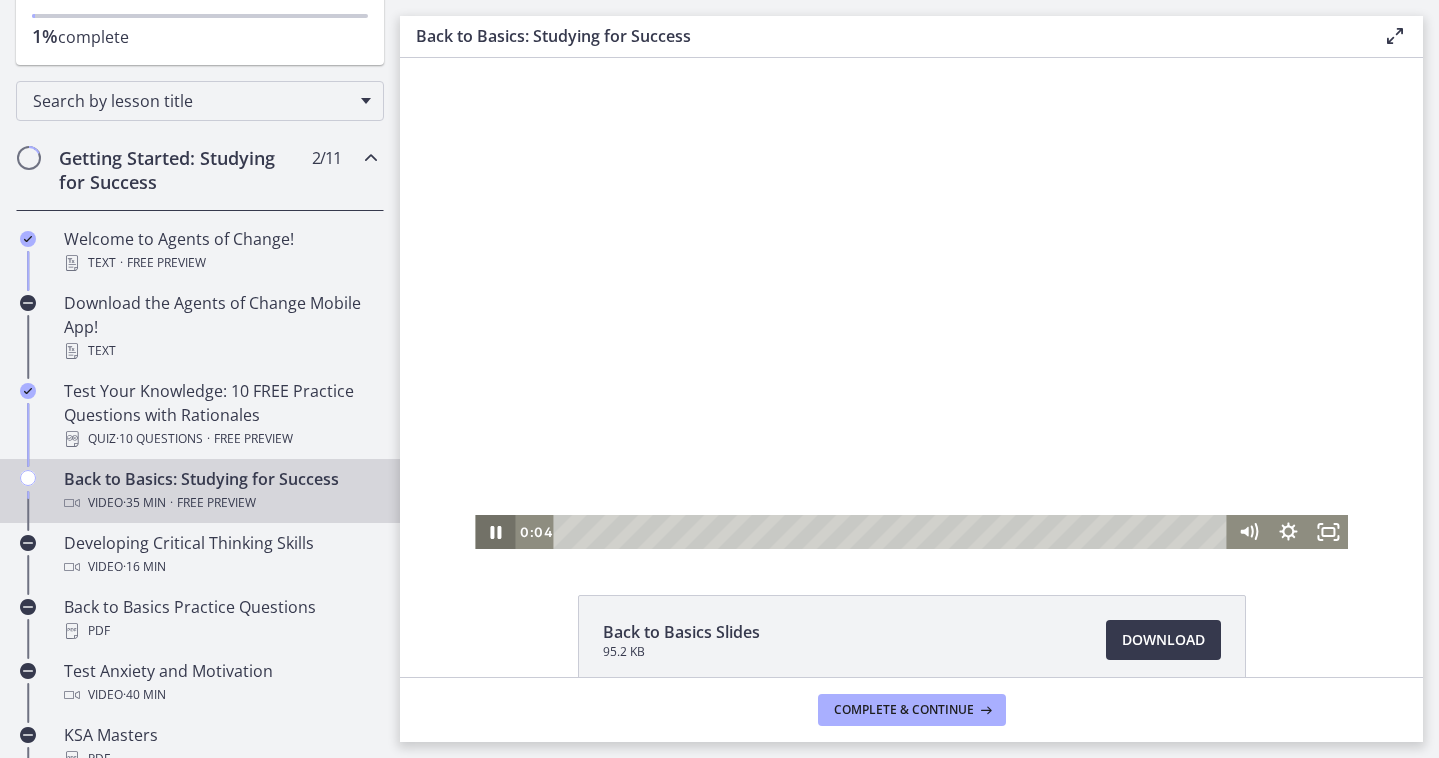 click 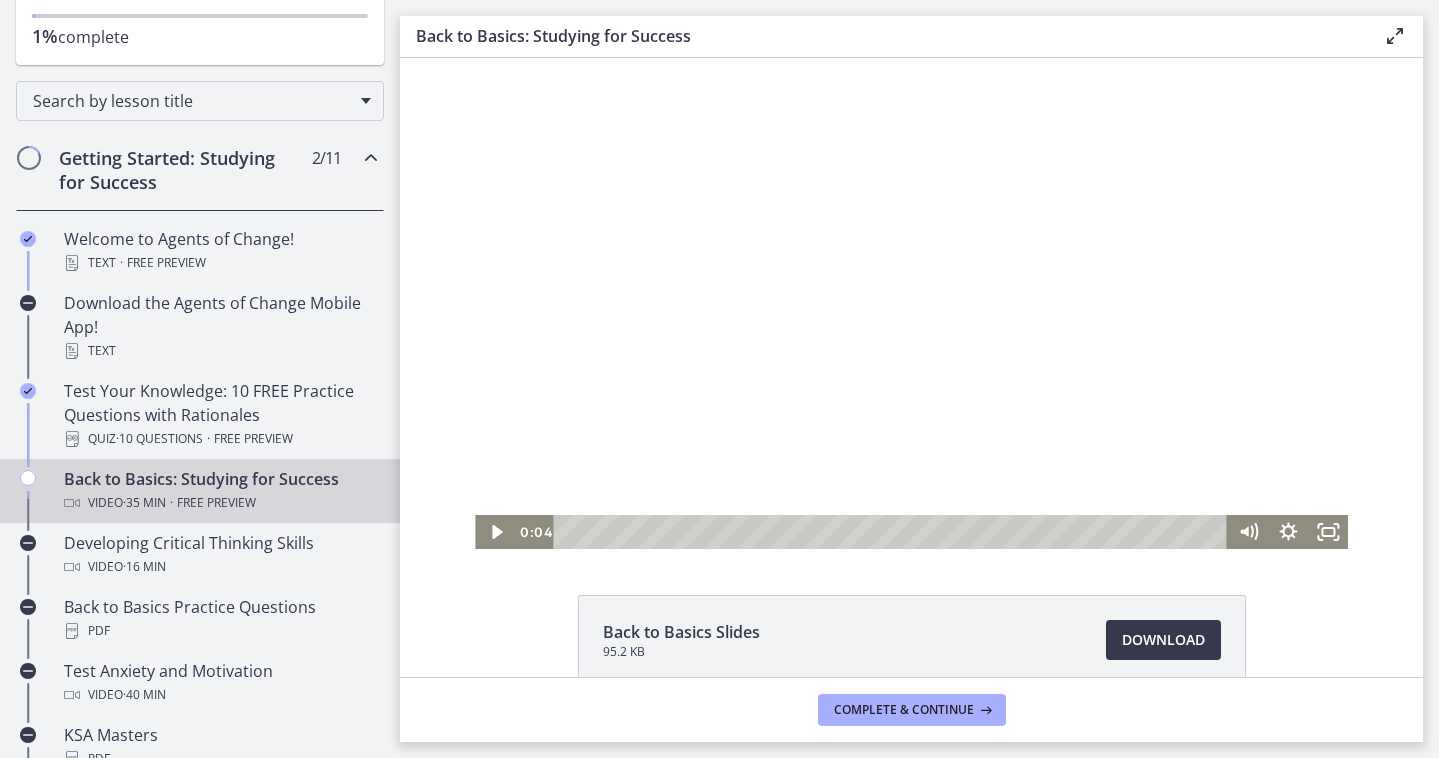 click at bounding box center (911, 303) 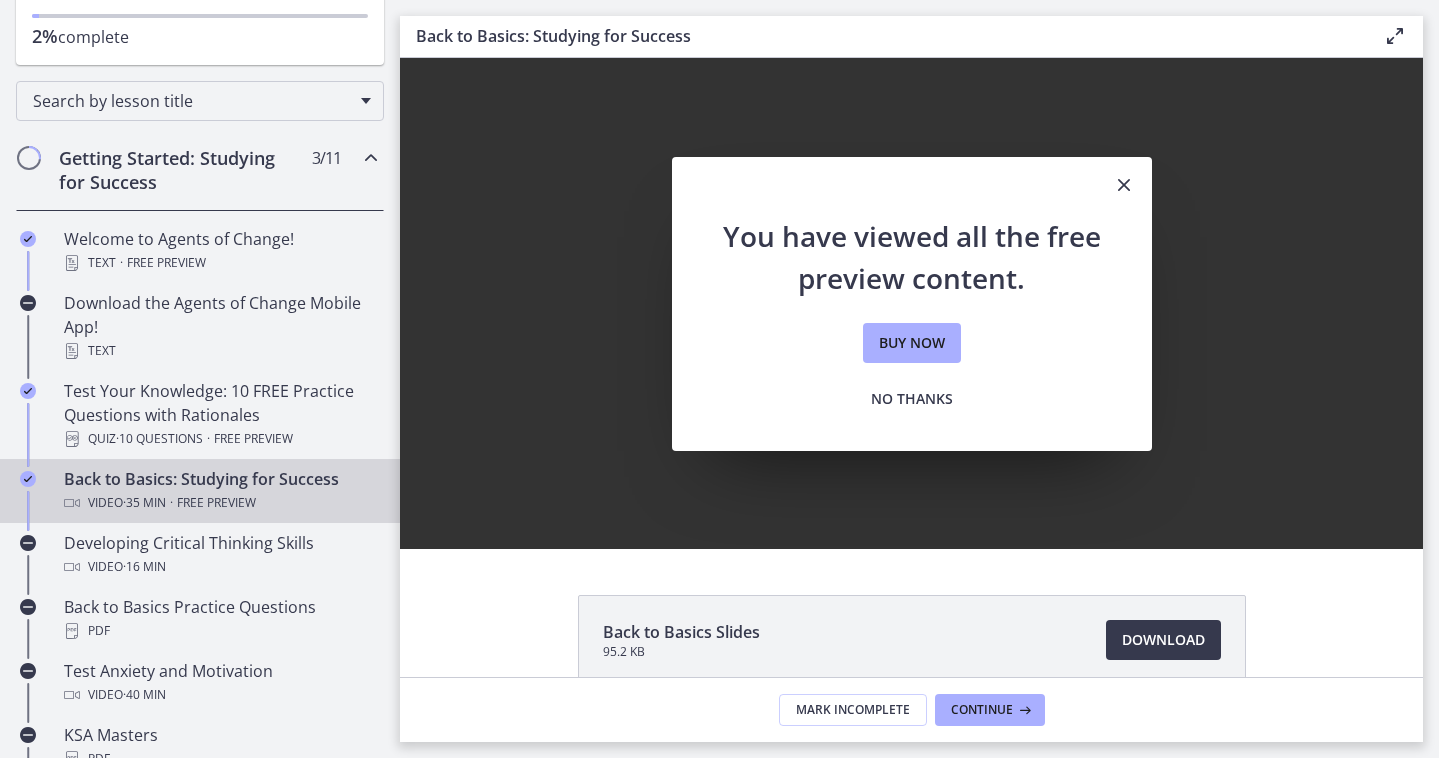 scroll, scrollTop: 0, scrollLeft: 0, axis: both 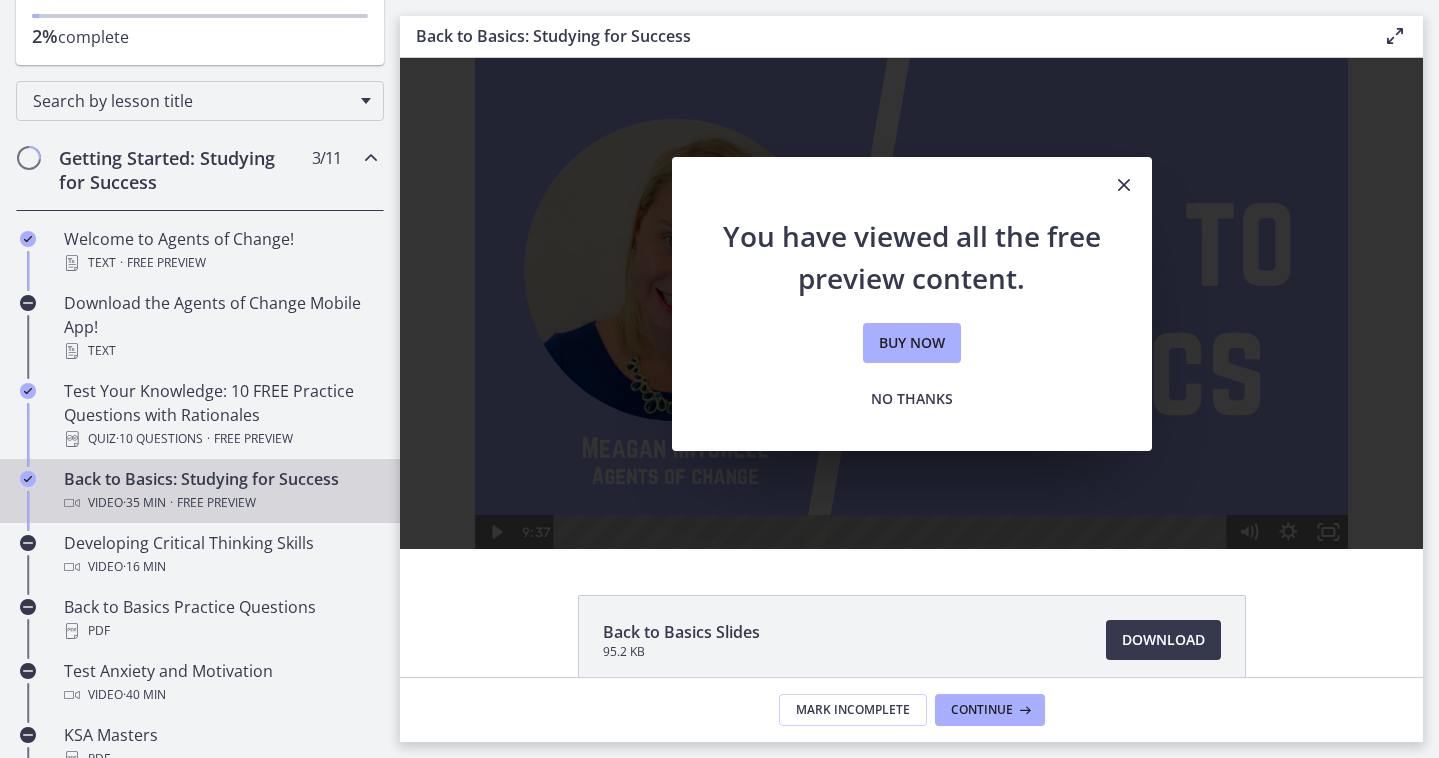 click at bounding box center (1124, 185) 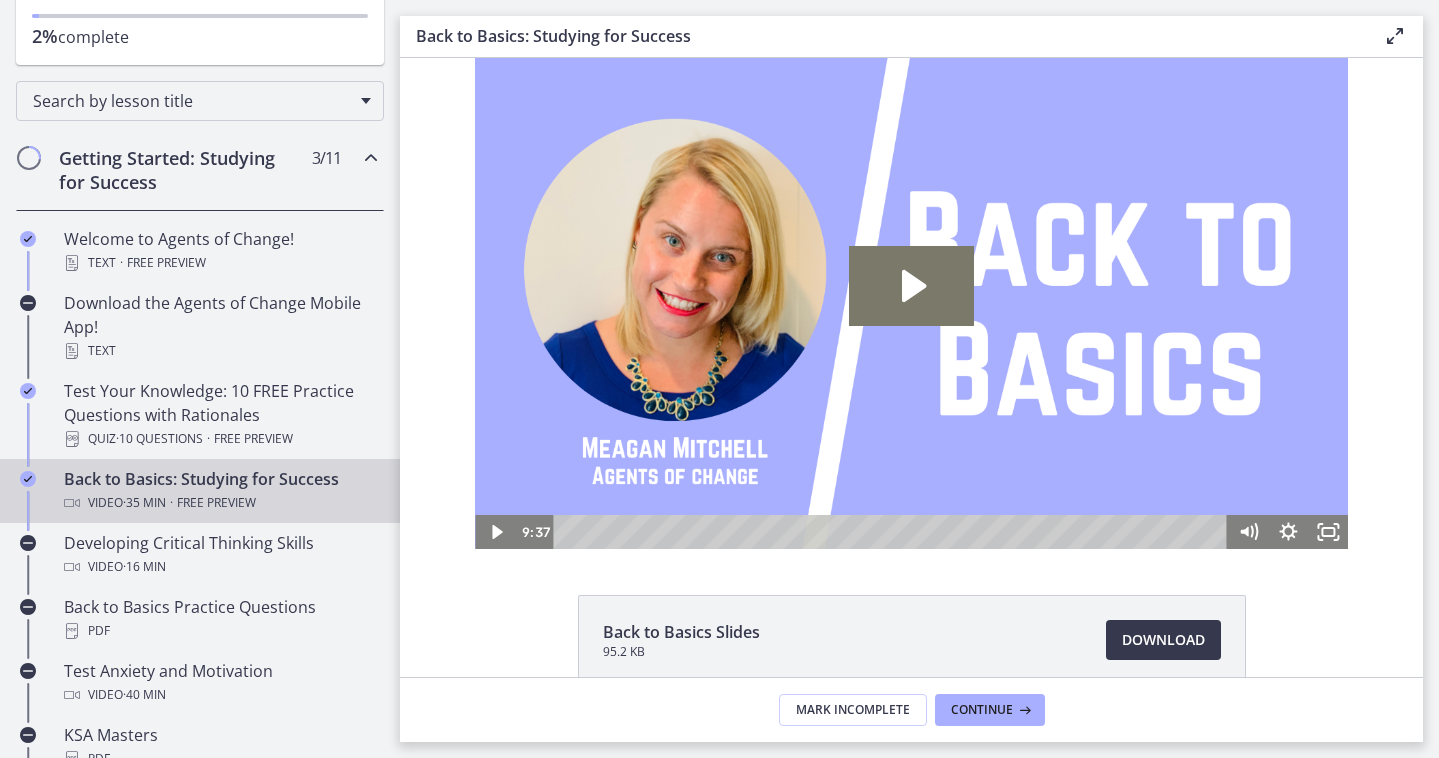 click on "Free preview" at bounding box center (216, 503) 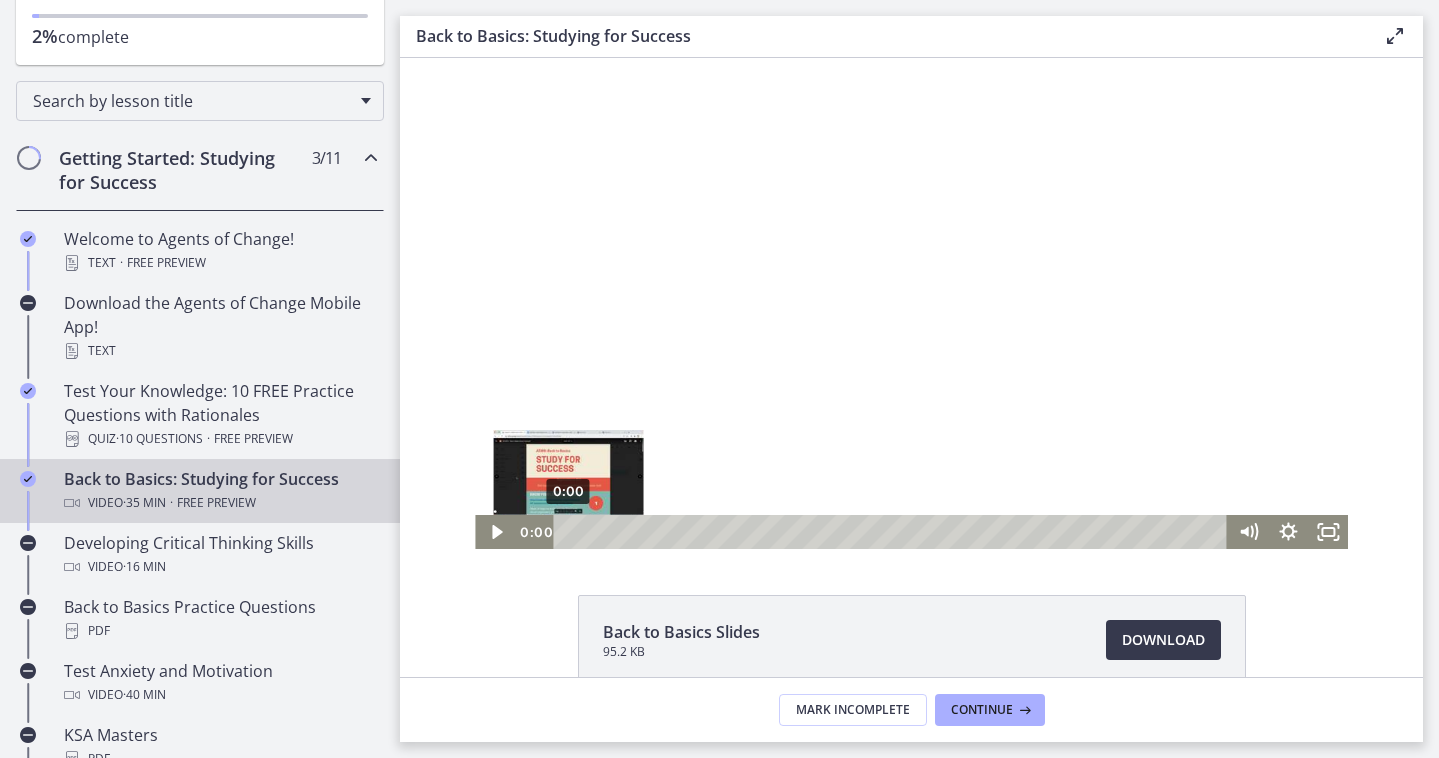drag, startPoint x: 746, startPoint y: 534, endPoint x: 551, endPoint y: 534, distance: 195 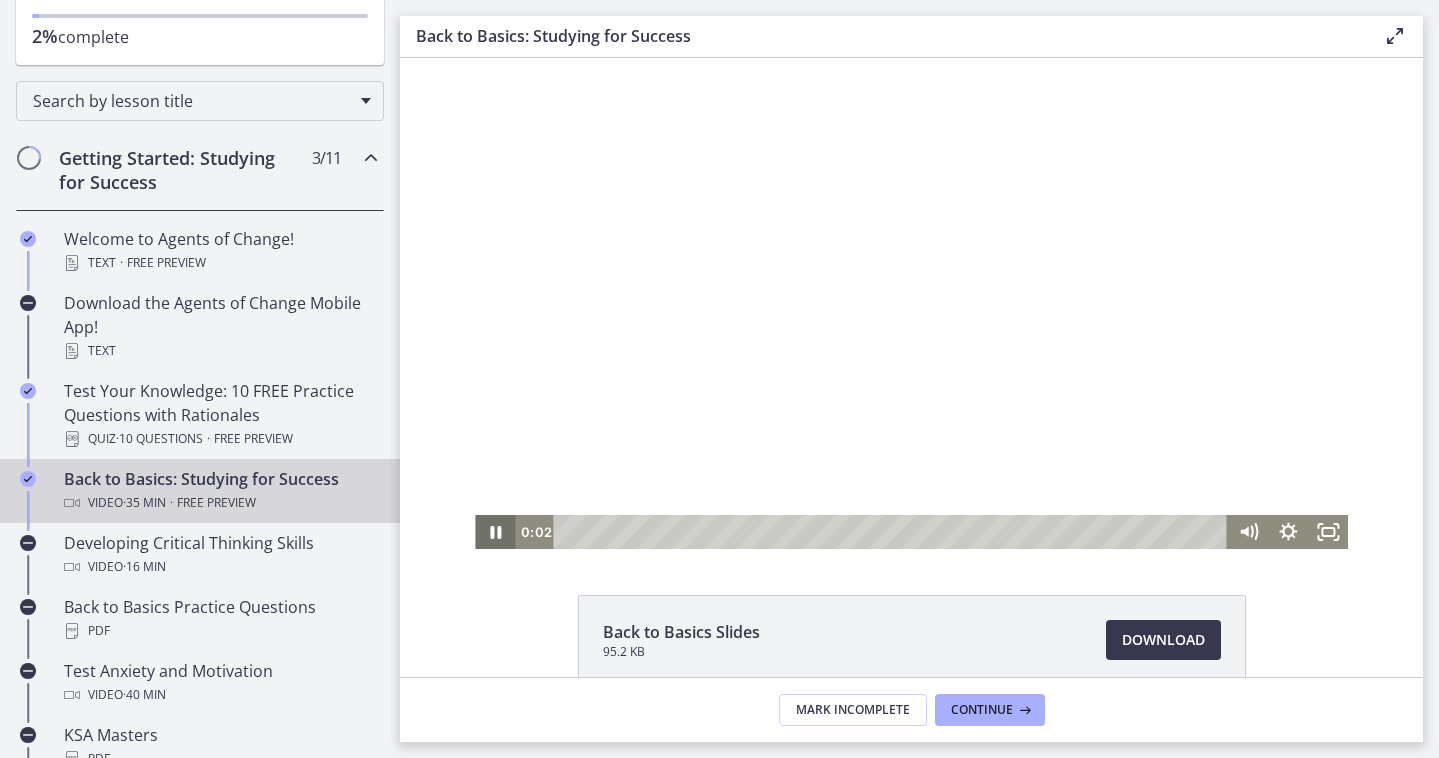 click 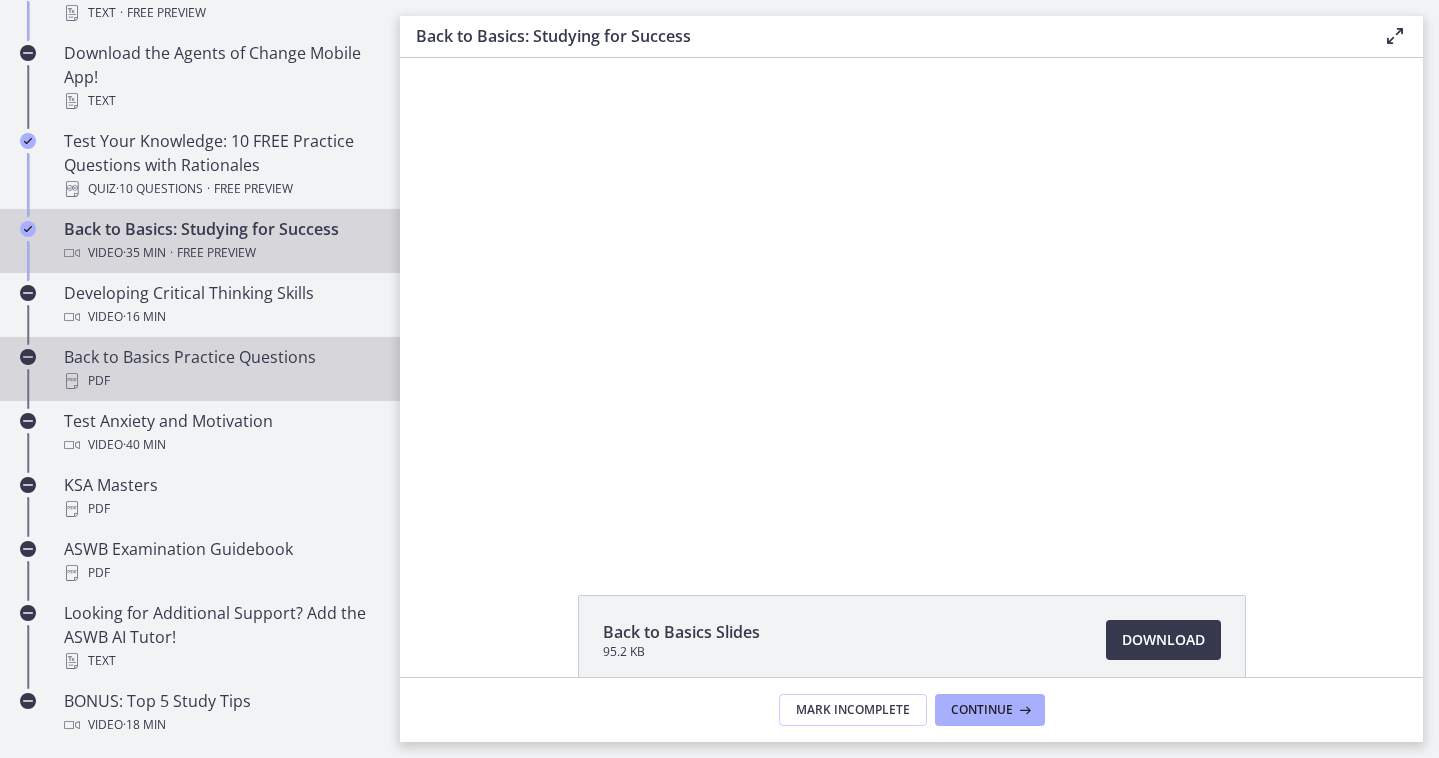 scroll, scrollTop: 449, scrollLeft: 0, axis: vertical 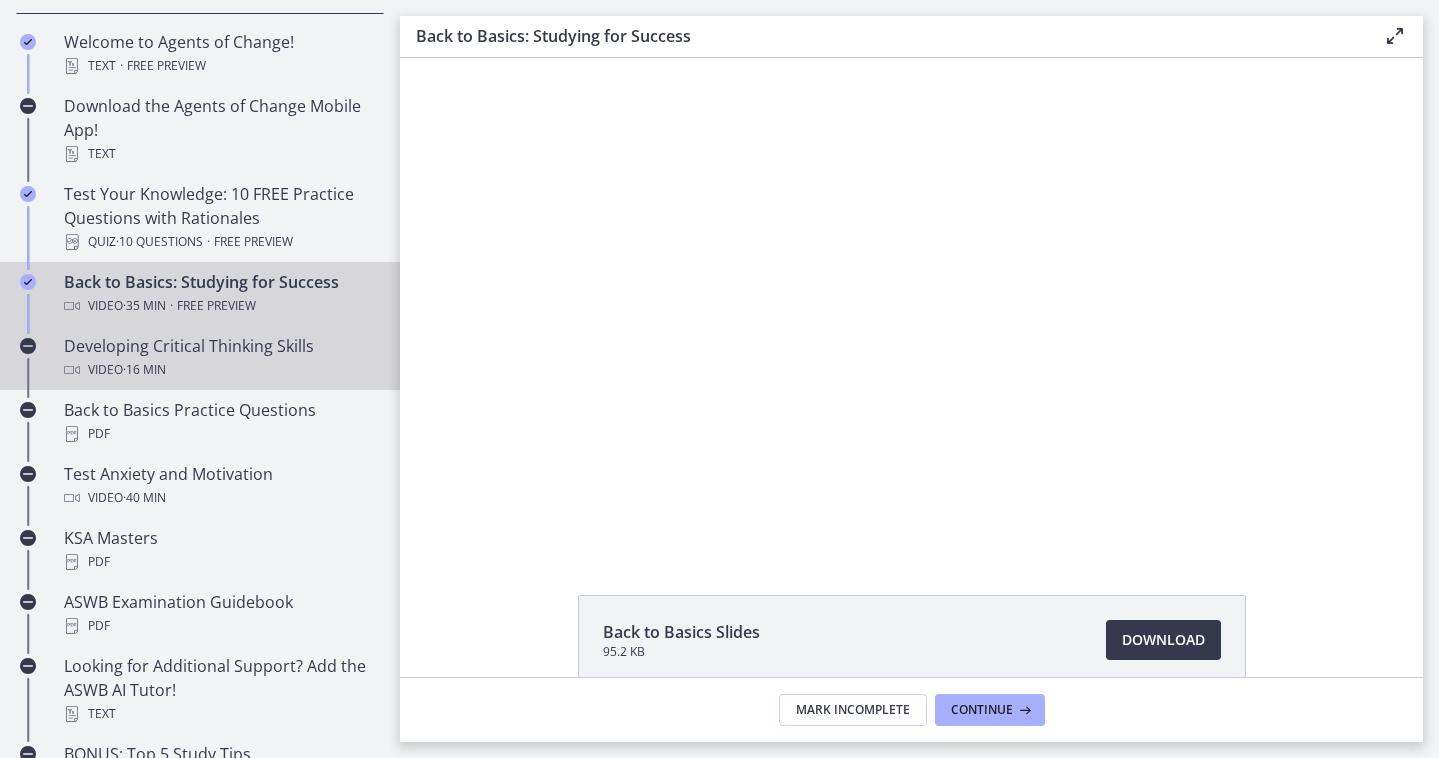 click on "Developing Critical Thinking Skills
Video
·  16 min" at bounding box center [200, 358] 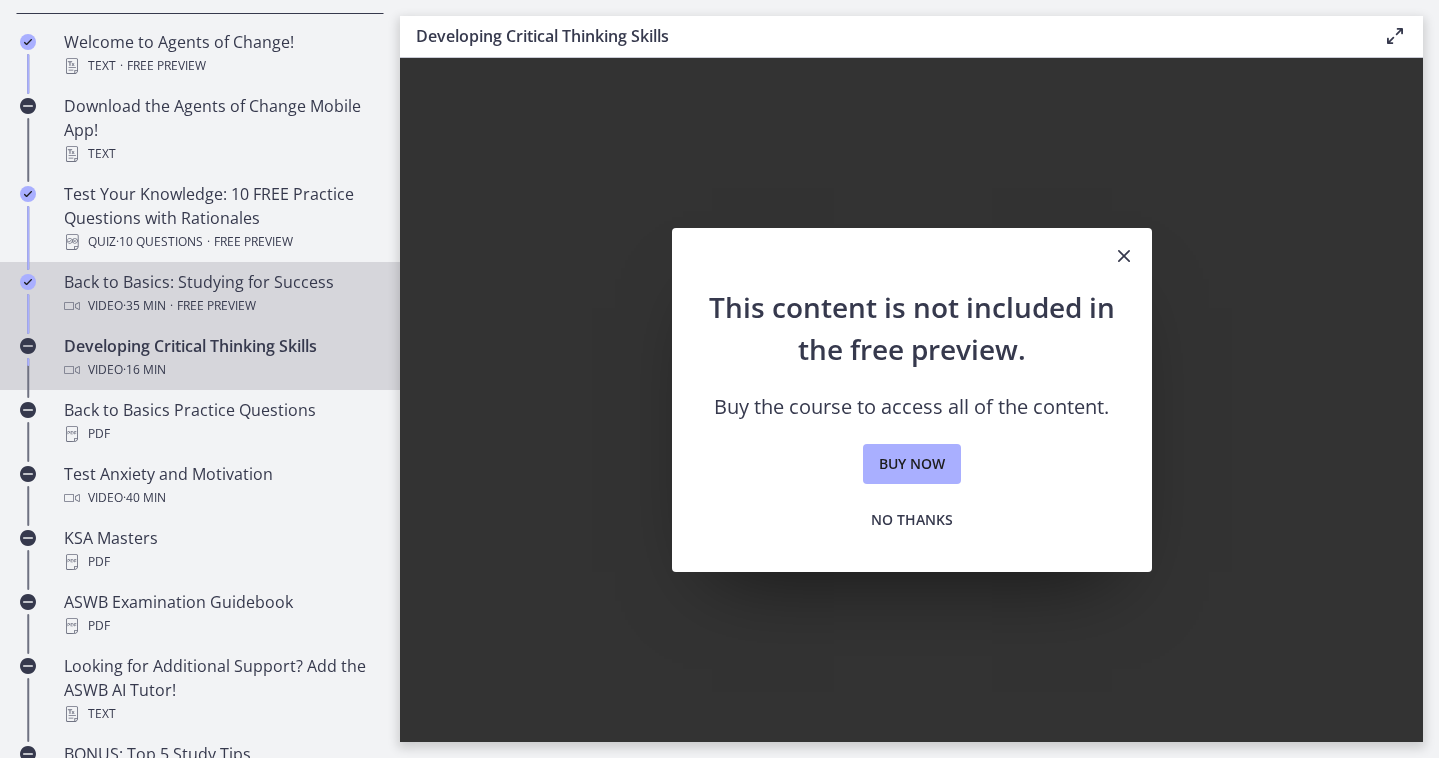 click on "Back to Basics: Studying for Success
Video
·  35 min
·
Free preview" at bounding box center [200, 294] 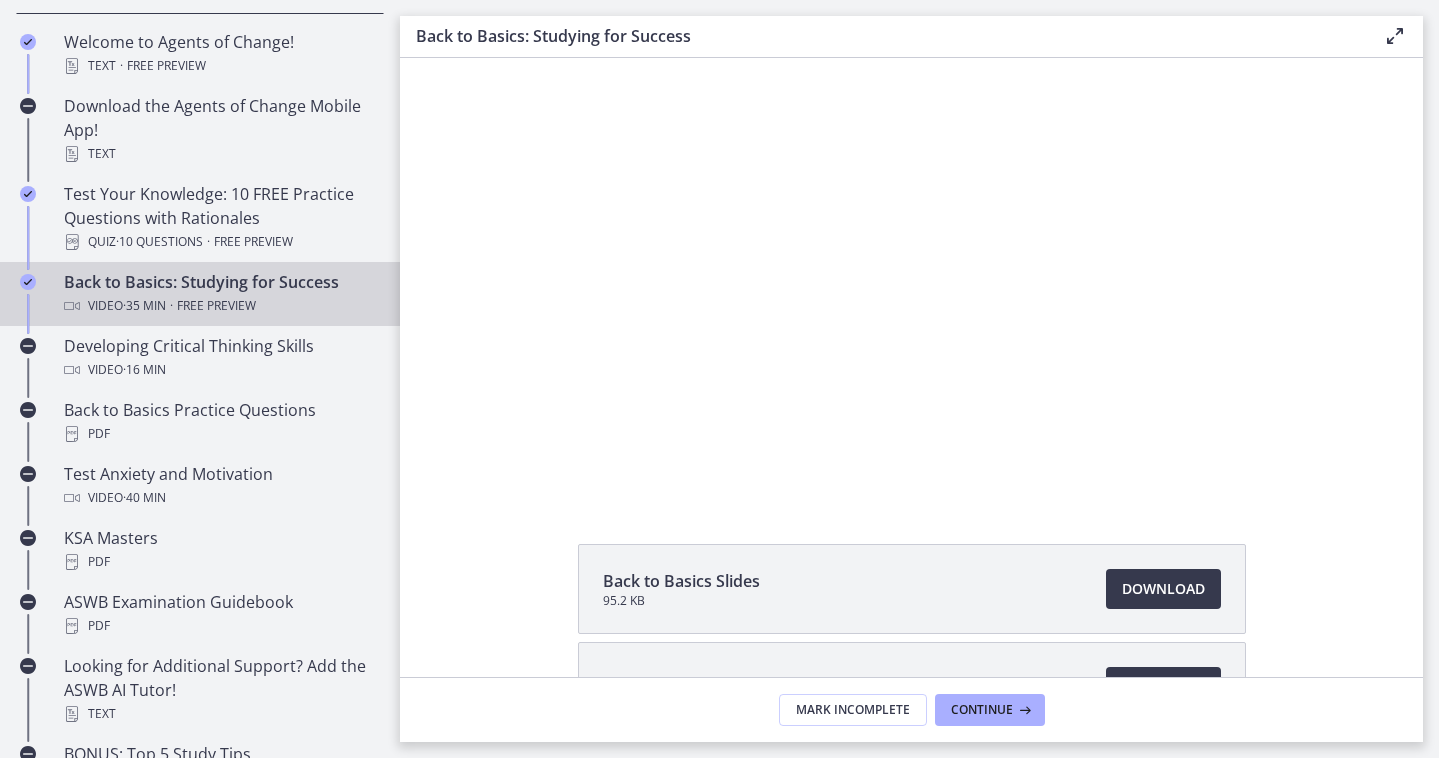 scroll, scrollTop: 0, scrollLeft: 0, axis: both 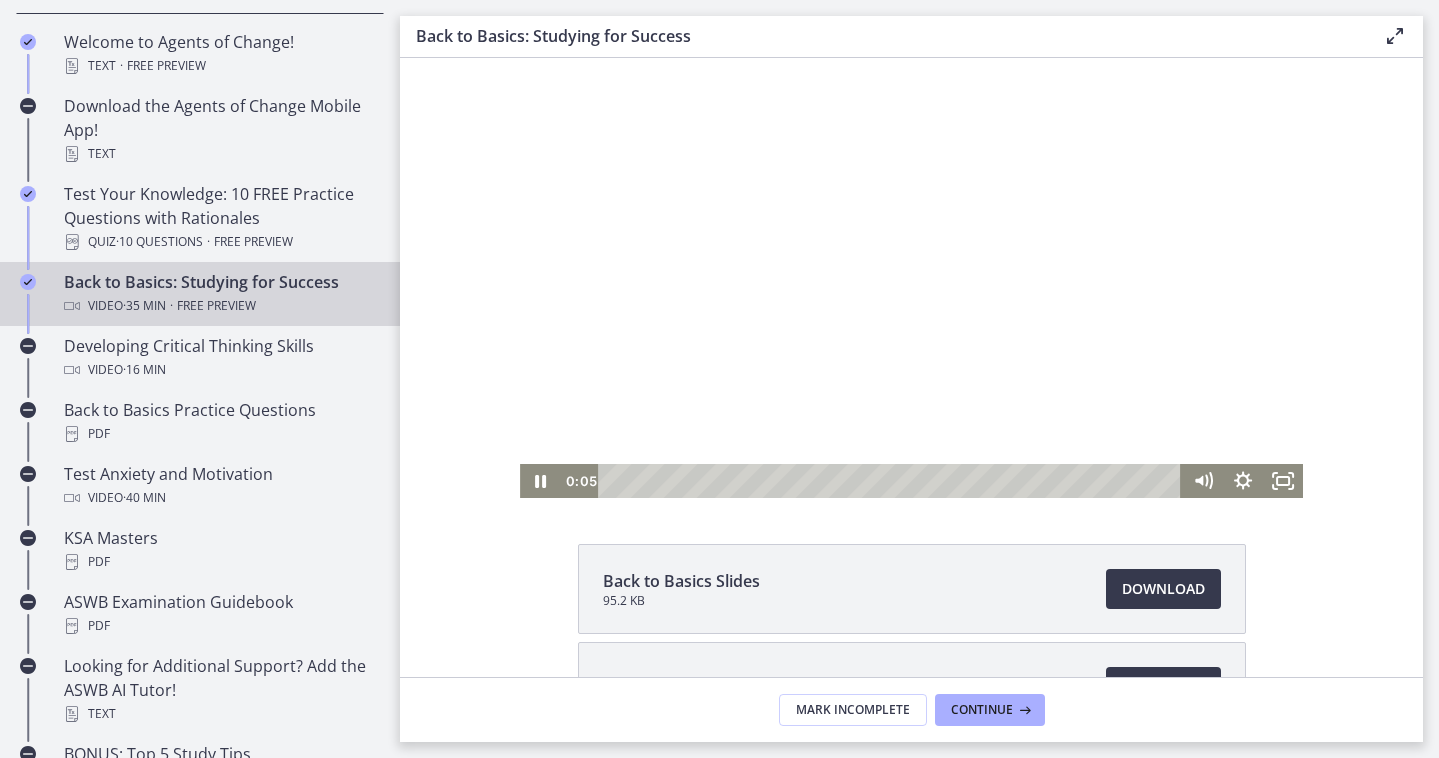 click at bounding box center (911, 278) 